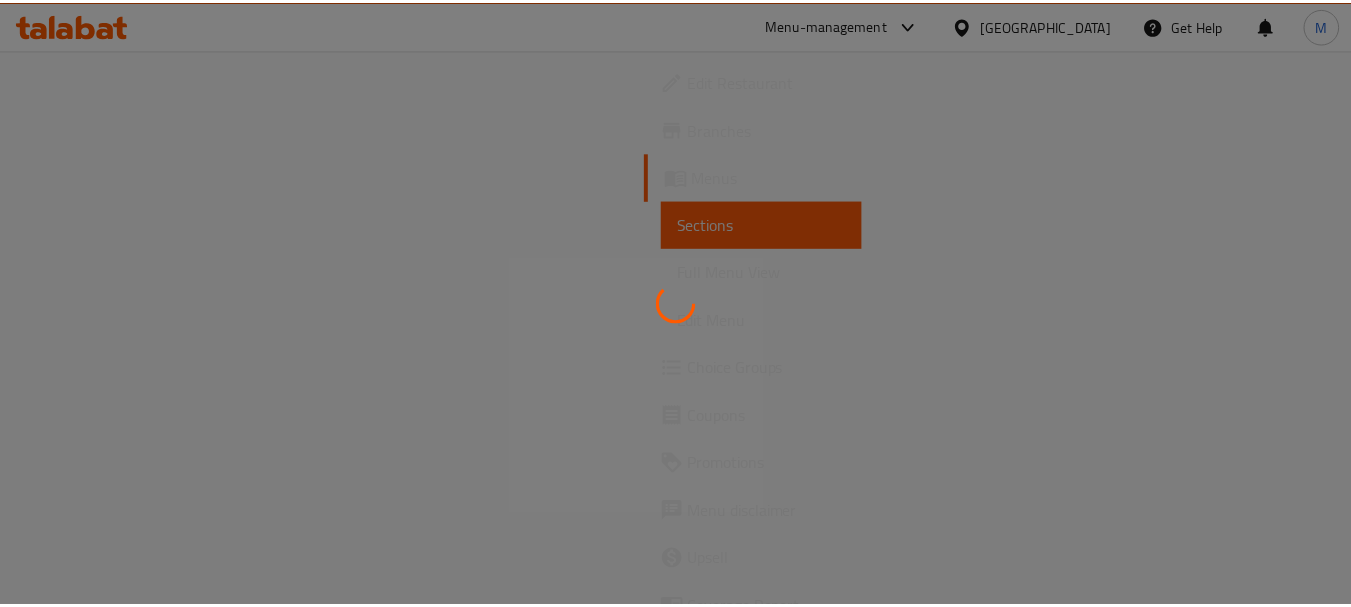 scroll, scrollTop: 0, scrollLeft: 0, axis: both 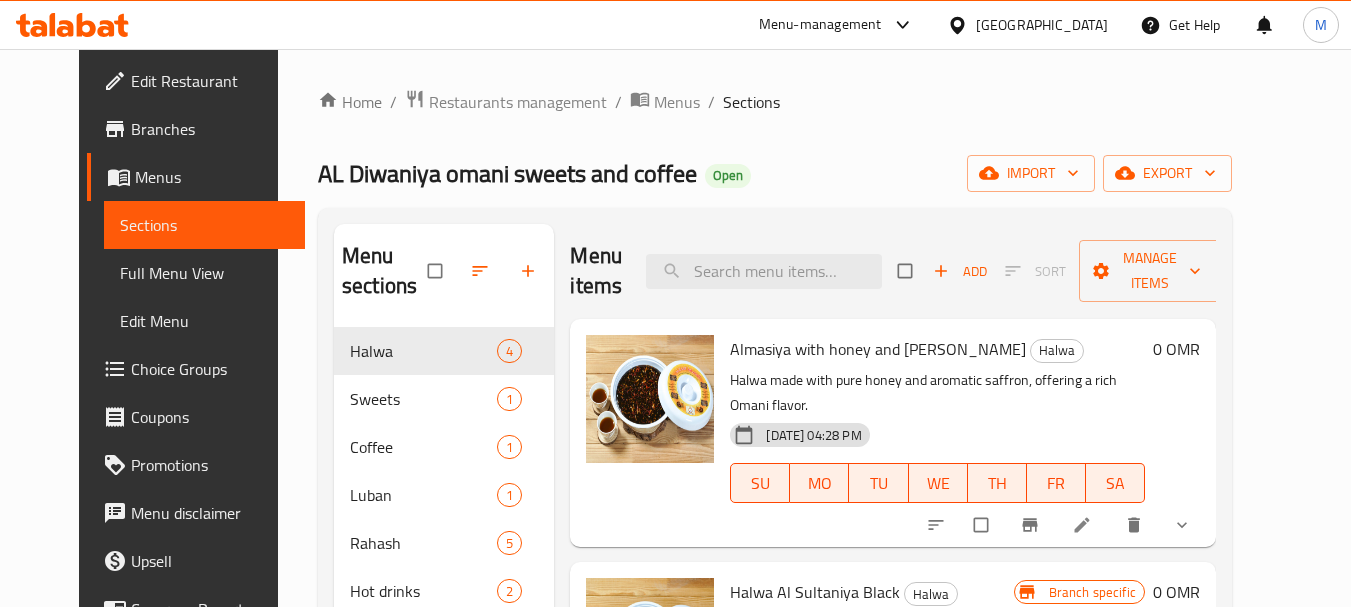 click on "Oman" at bounding box center [1042, 25] 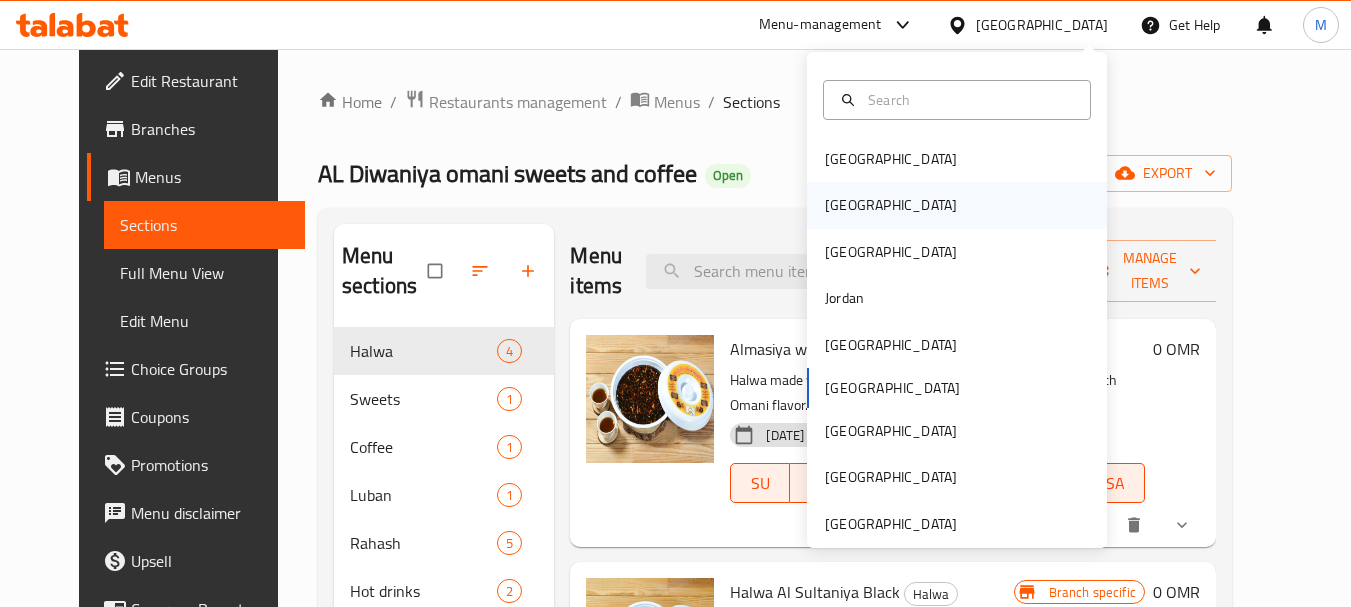 click on "Egypt" at bounding box center [957, 205] 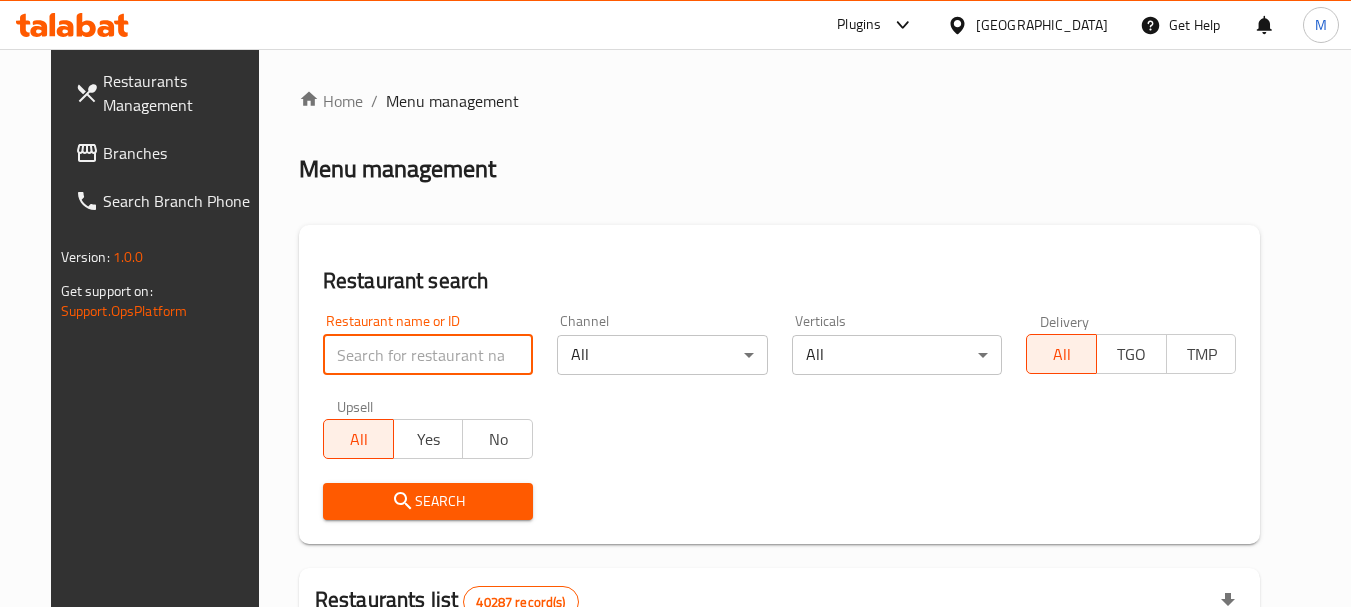 click at bounding box center (428, 355) 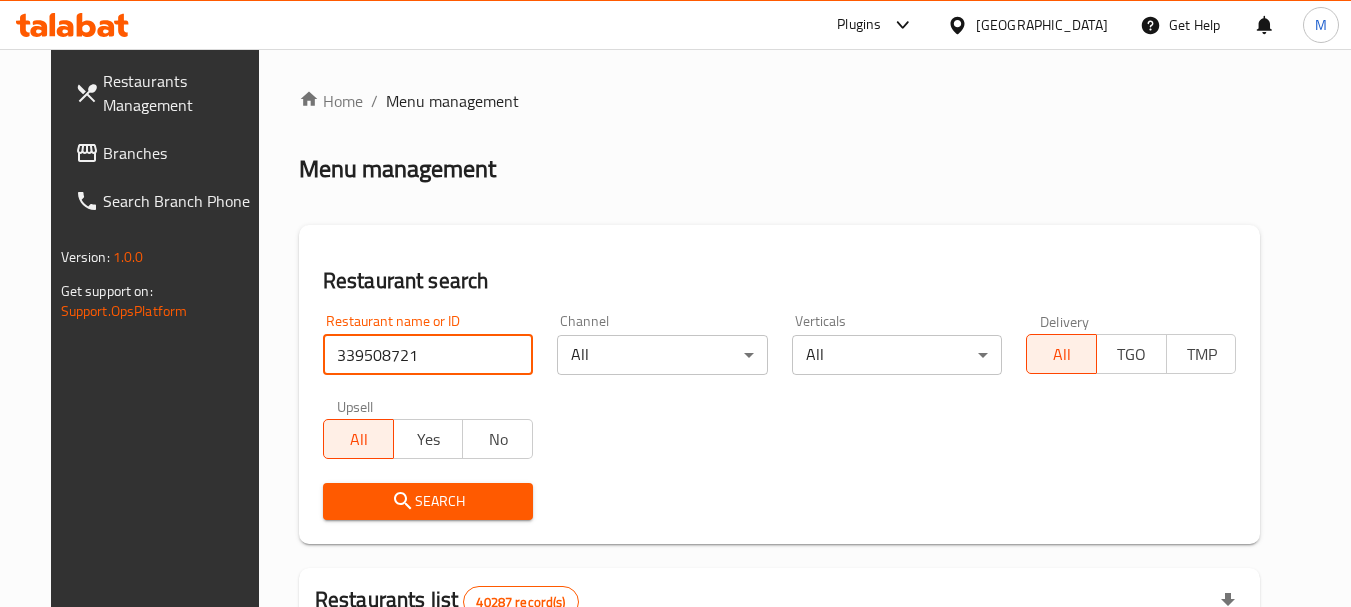 click on "339508721" at bounding box center [428, 355] 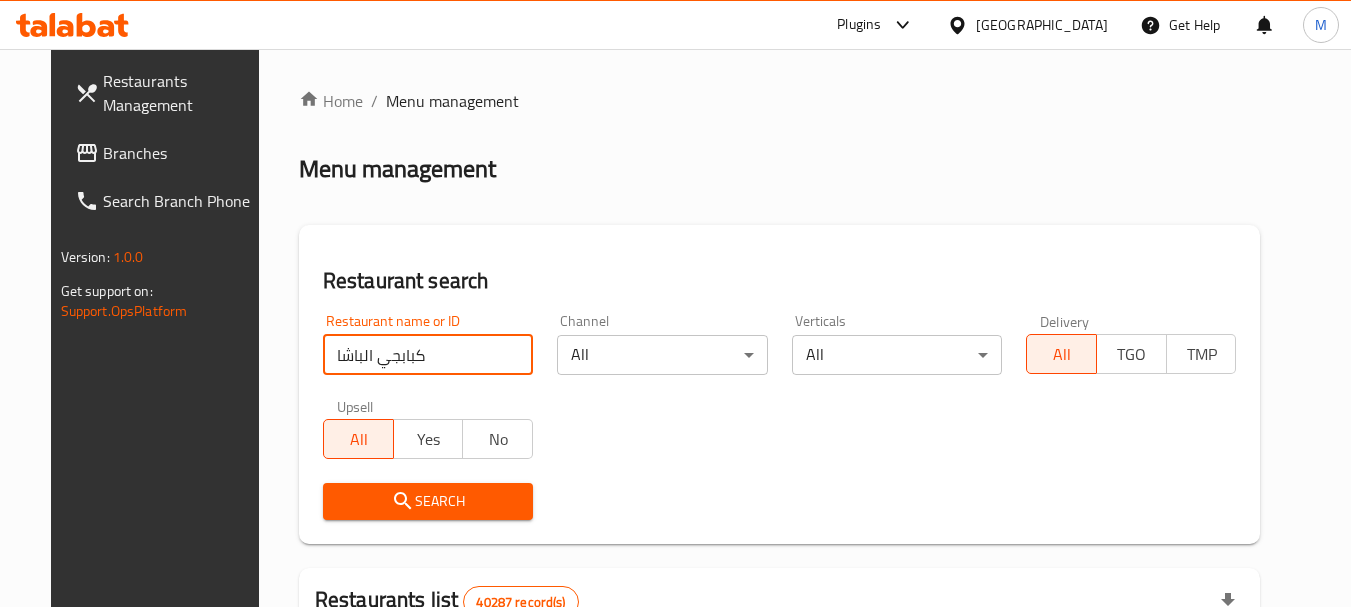 type on "كبابجي الباشا" 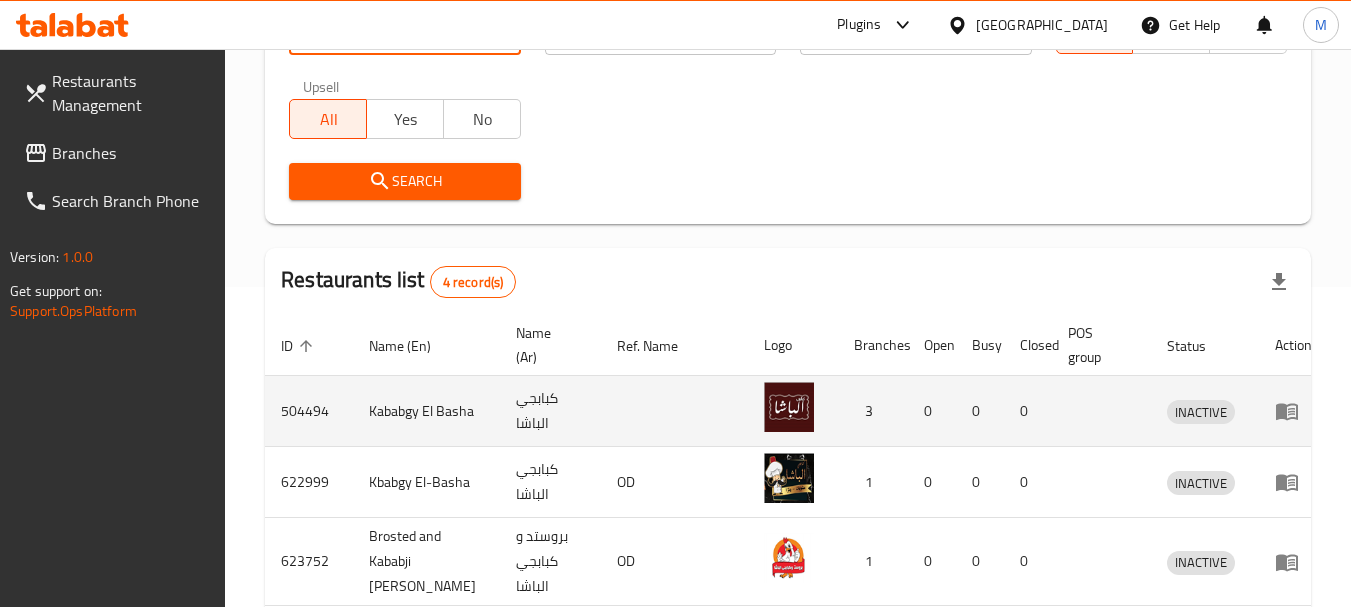 scroll, scrollTop: 400, scrollLeft: 0, axis: vertical 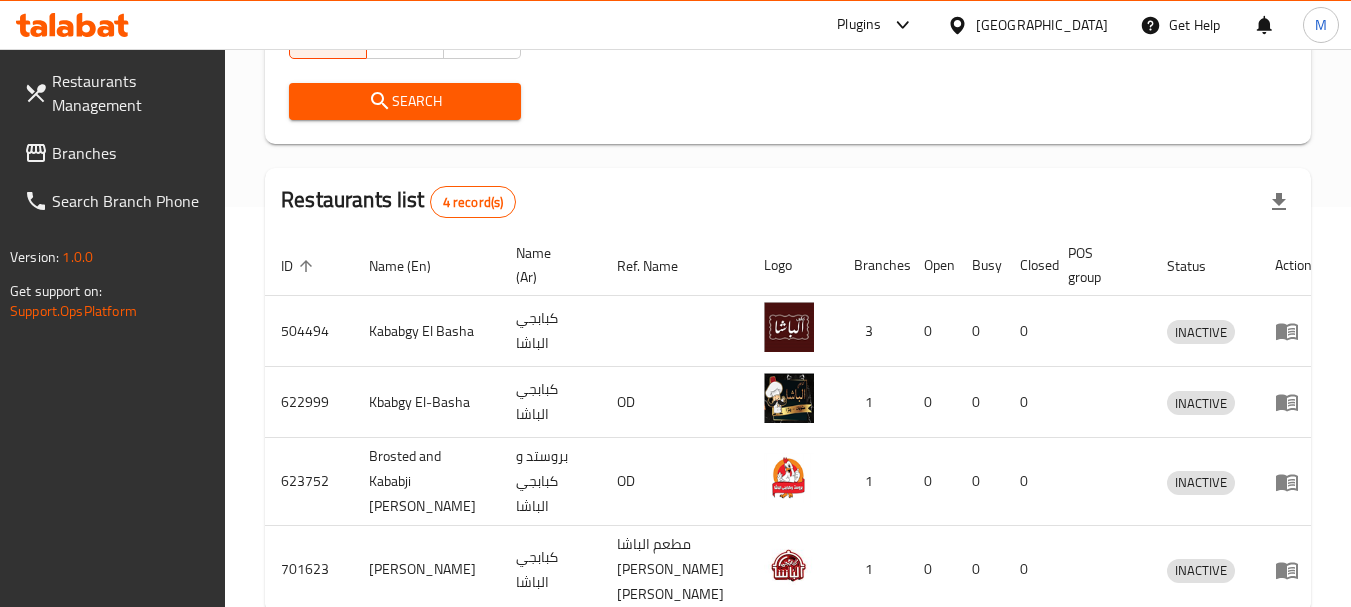 click on "Branches" at bounding box center [131, 153] 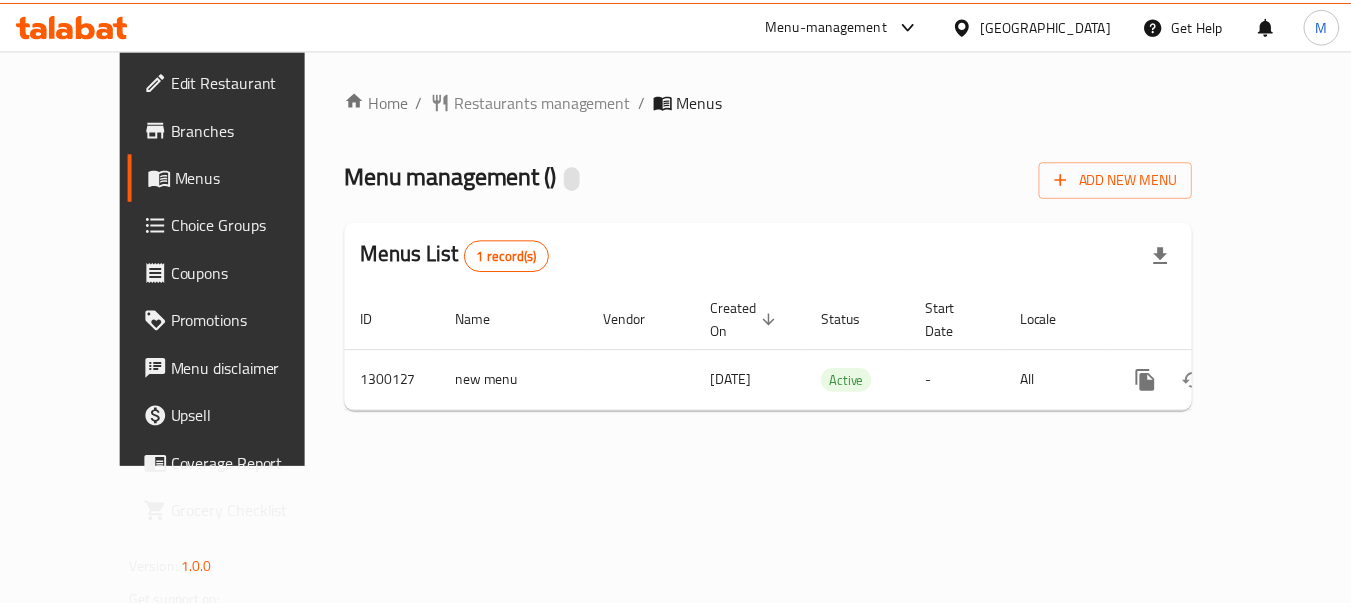 scroll, scrollTop: 0, scrollLeft: 0, axis: both 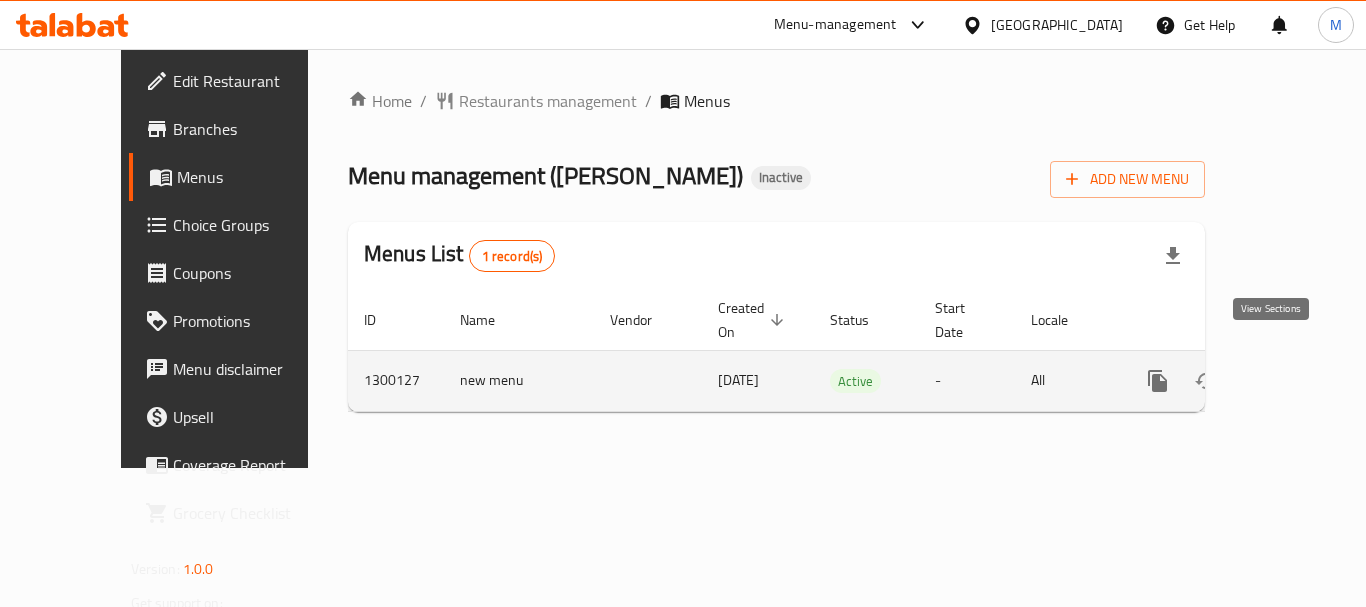 click 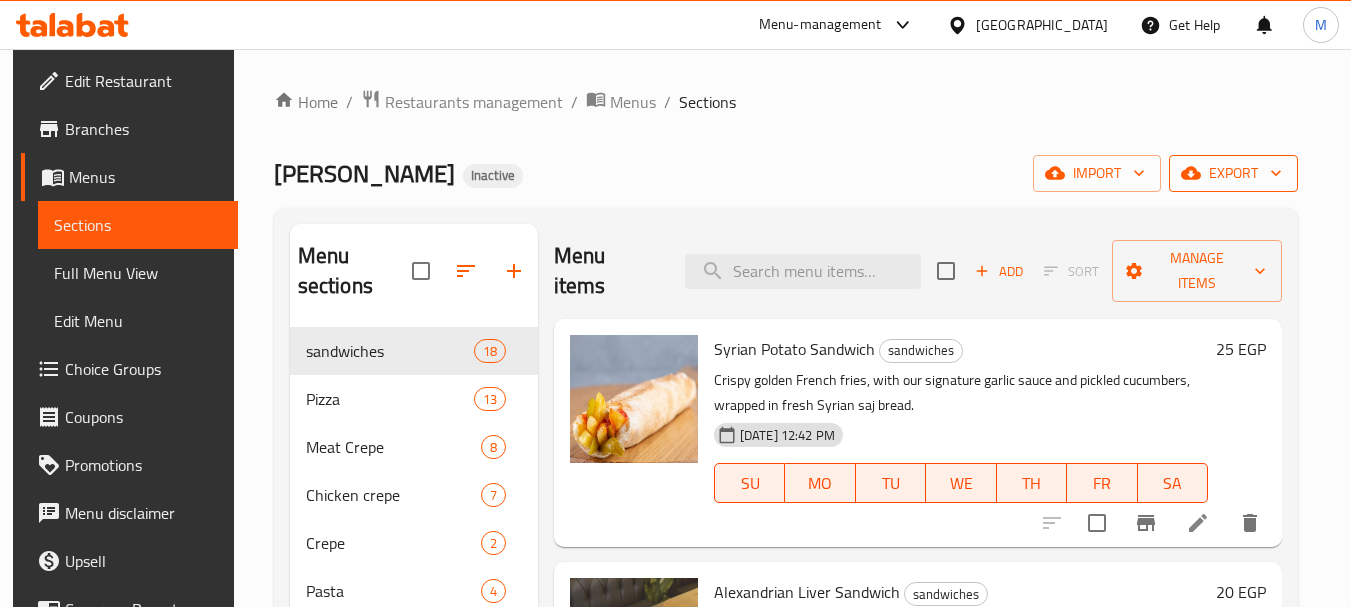 click on "export" at bounding box center (1233, 173) 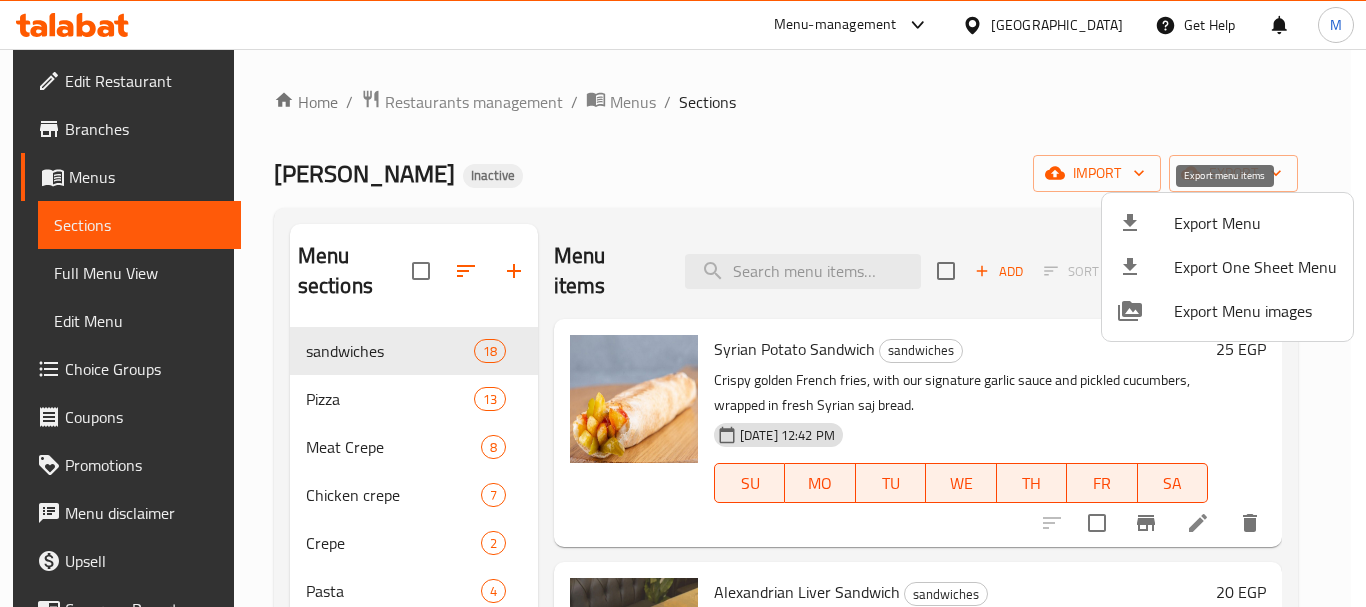click at bounding box center (1146, 223) 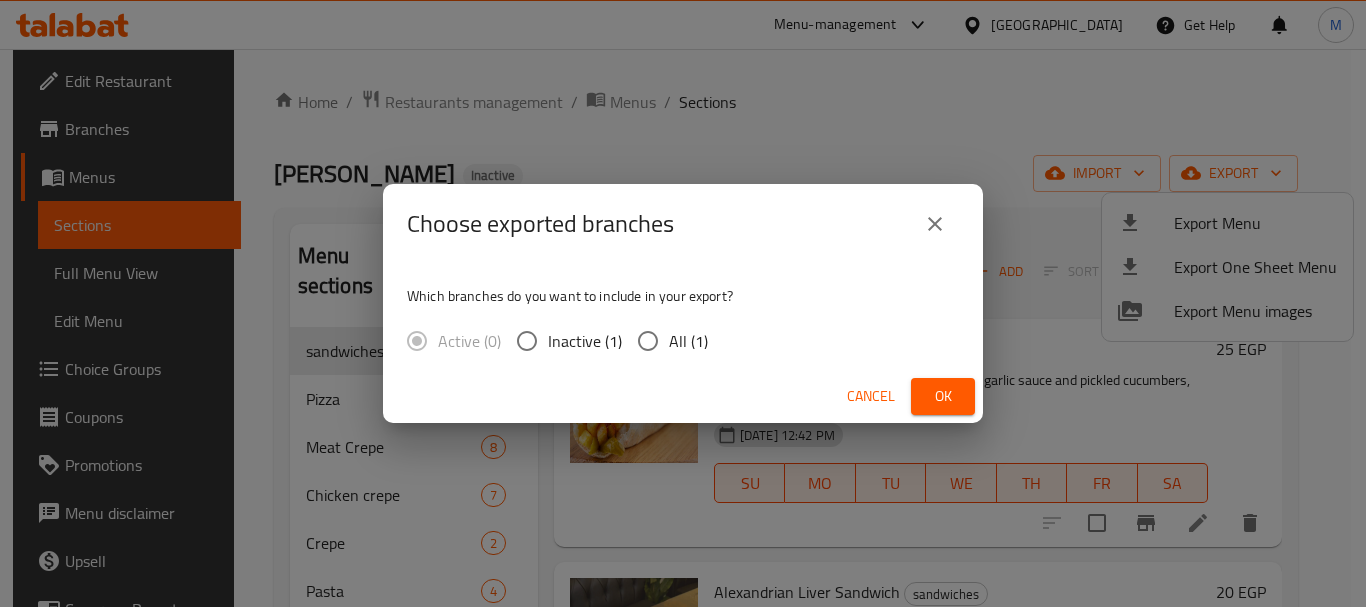 click on "All (1)" at bounding box center (648, 341) 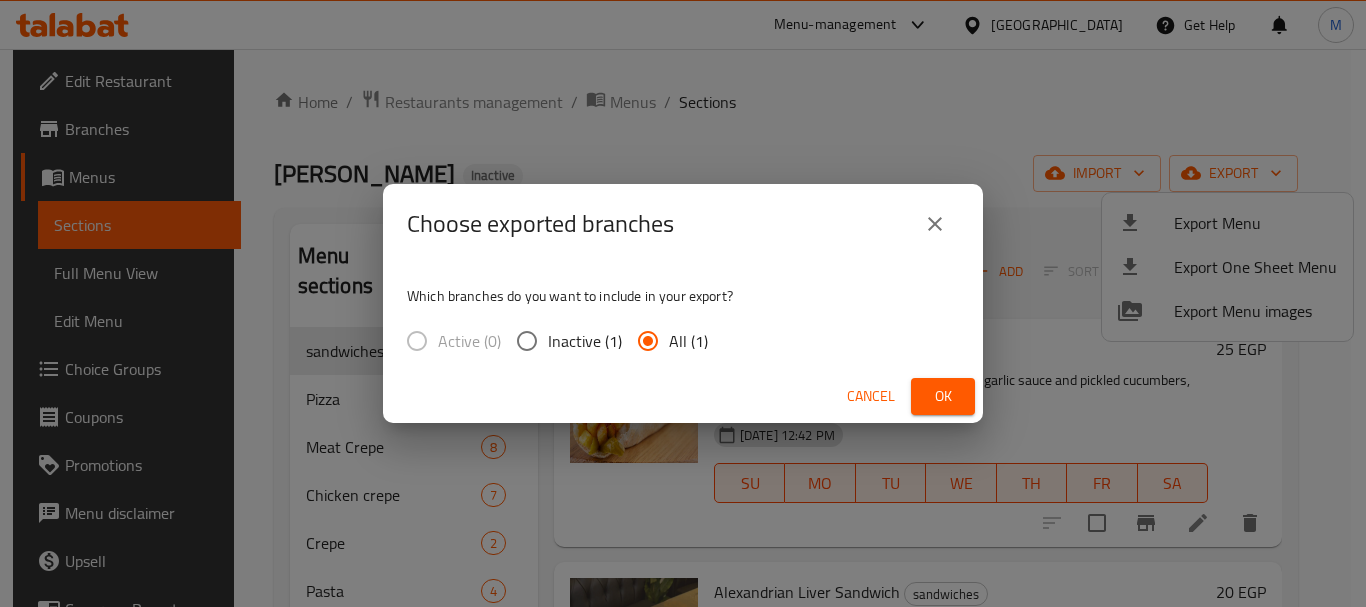 click on "Ok" at bounding box center (943, 396) 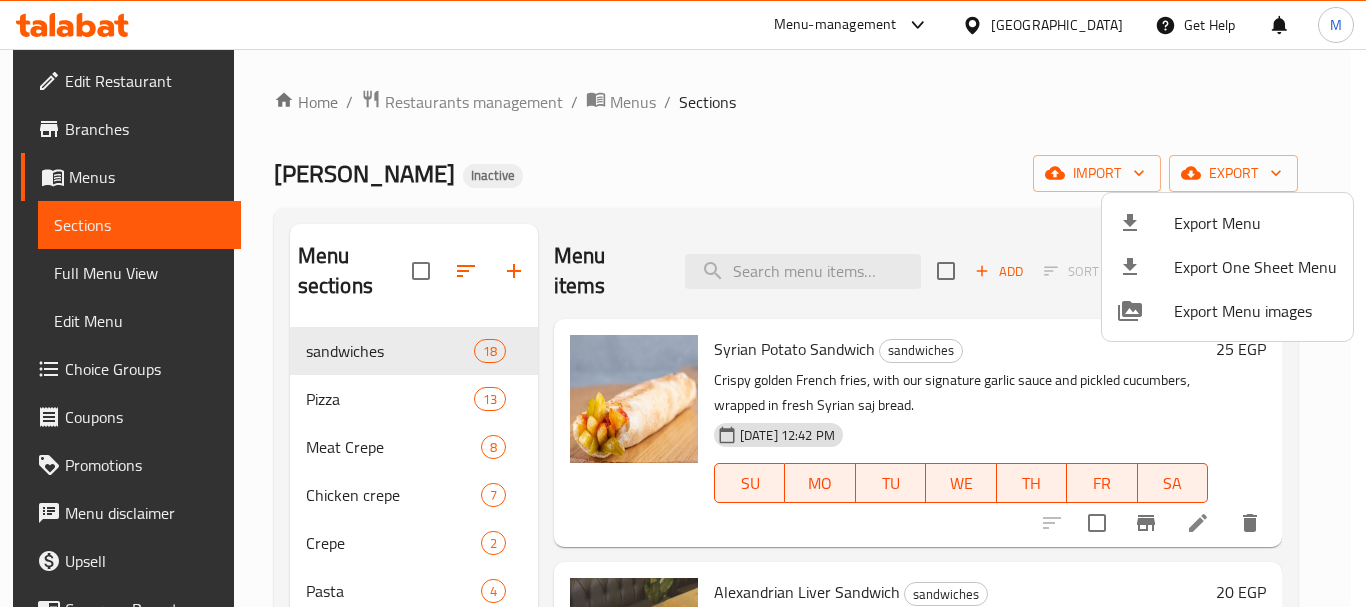 click at bounding box center (683, 303) 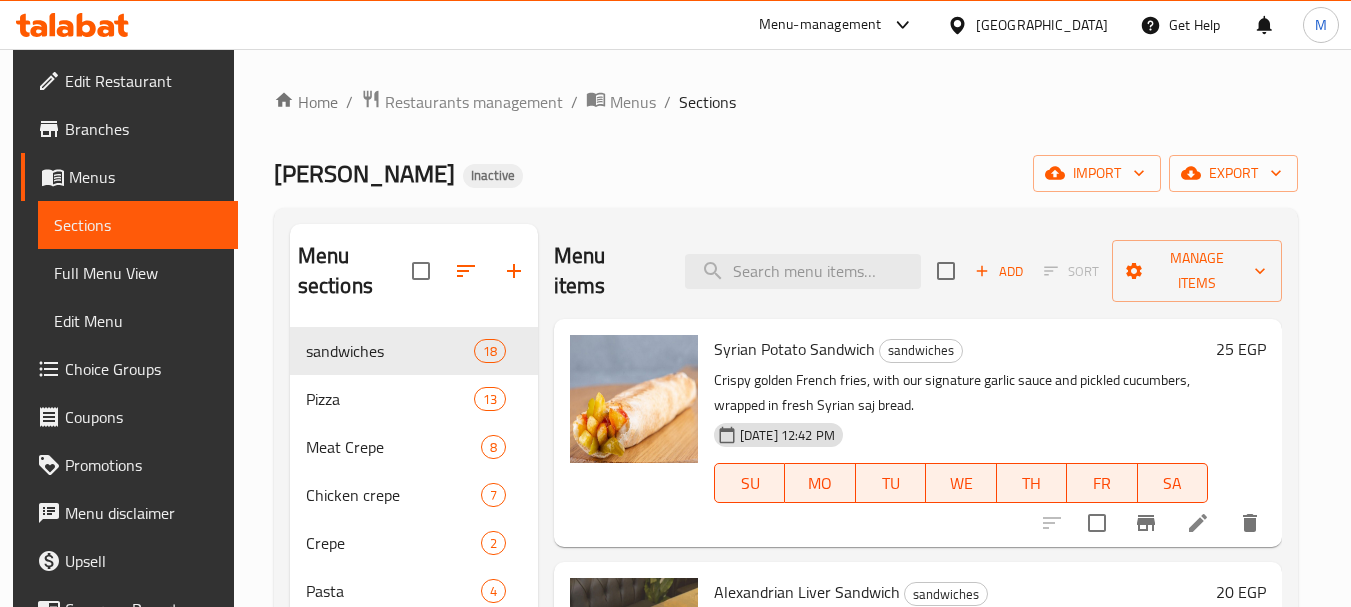 click on "Edit Restaurant" at bounding box center [144, 81] 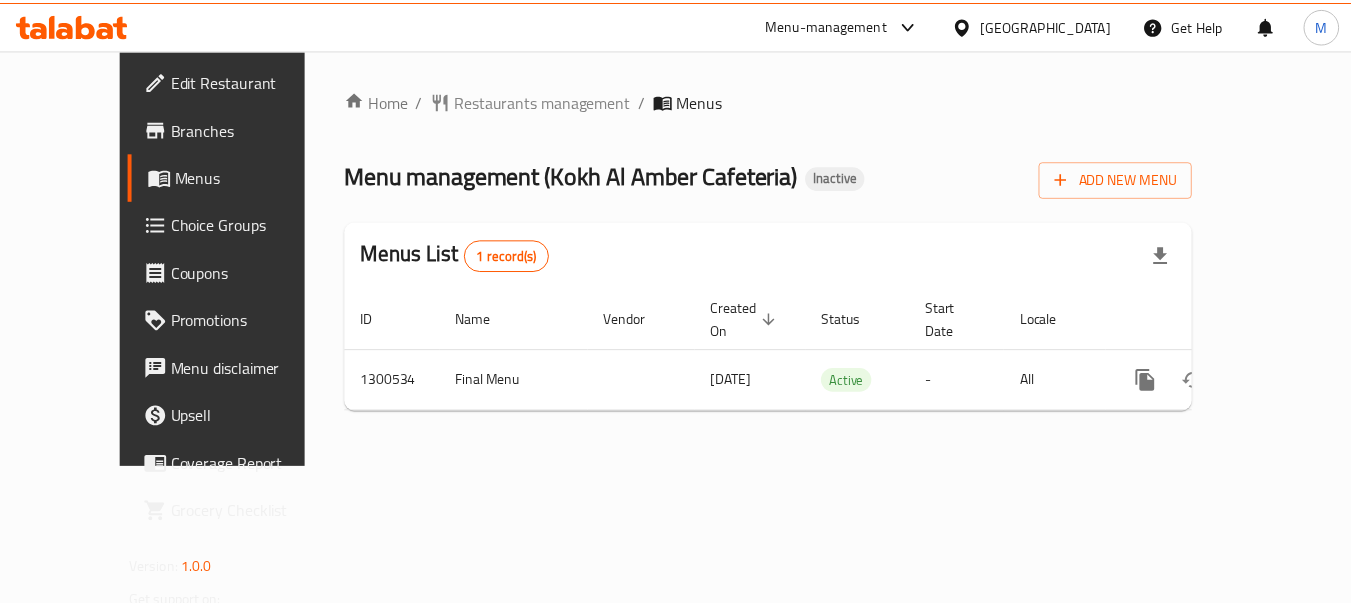 scroll, scrollTop: 0, scrollLeft: 0, axis: both 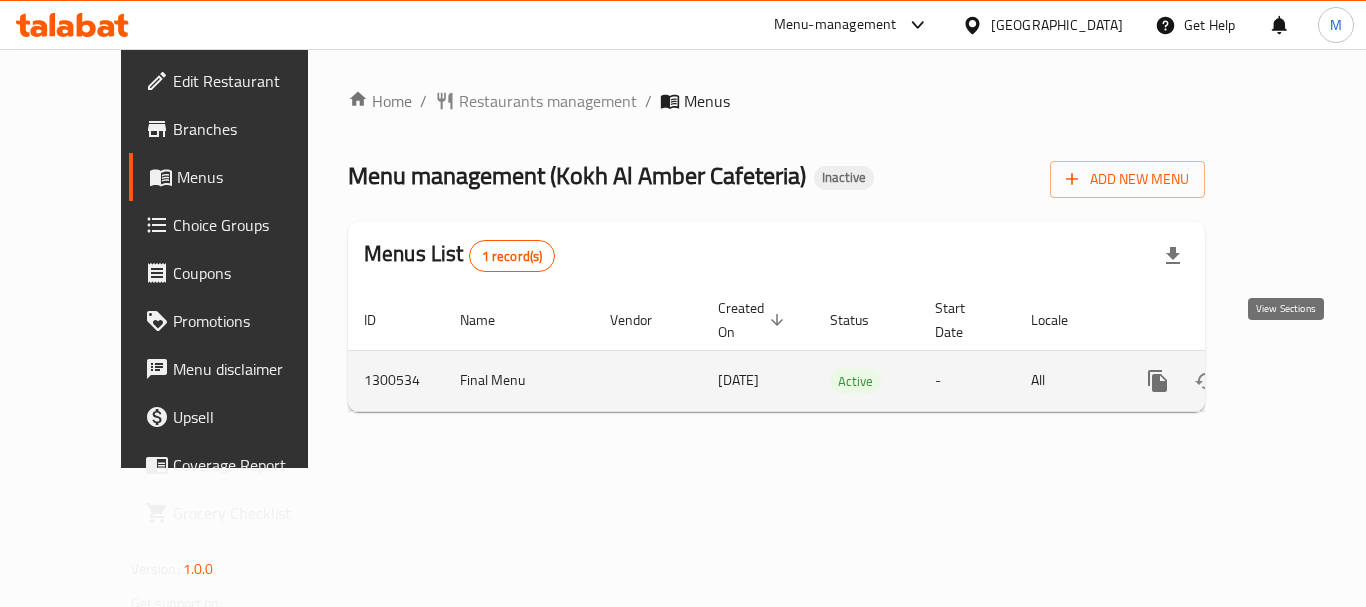 click 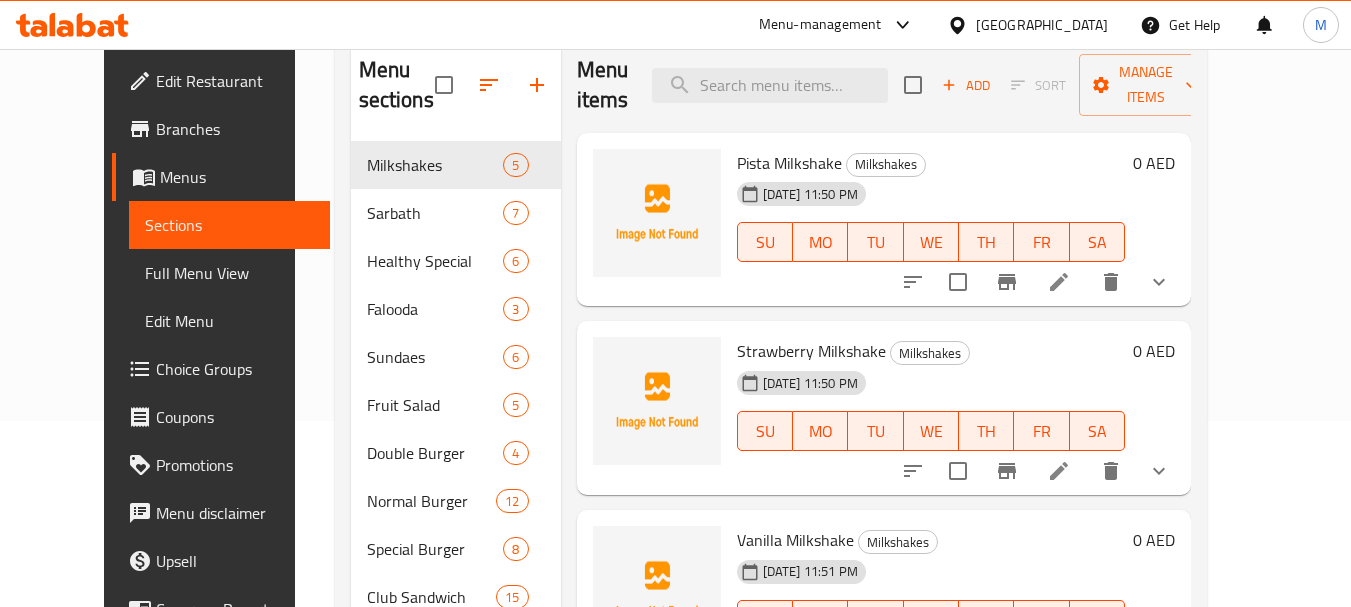 scroll, scrollTop: 24, scrollLeft: 0, axis: vertical 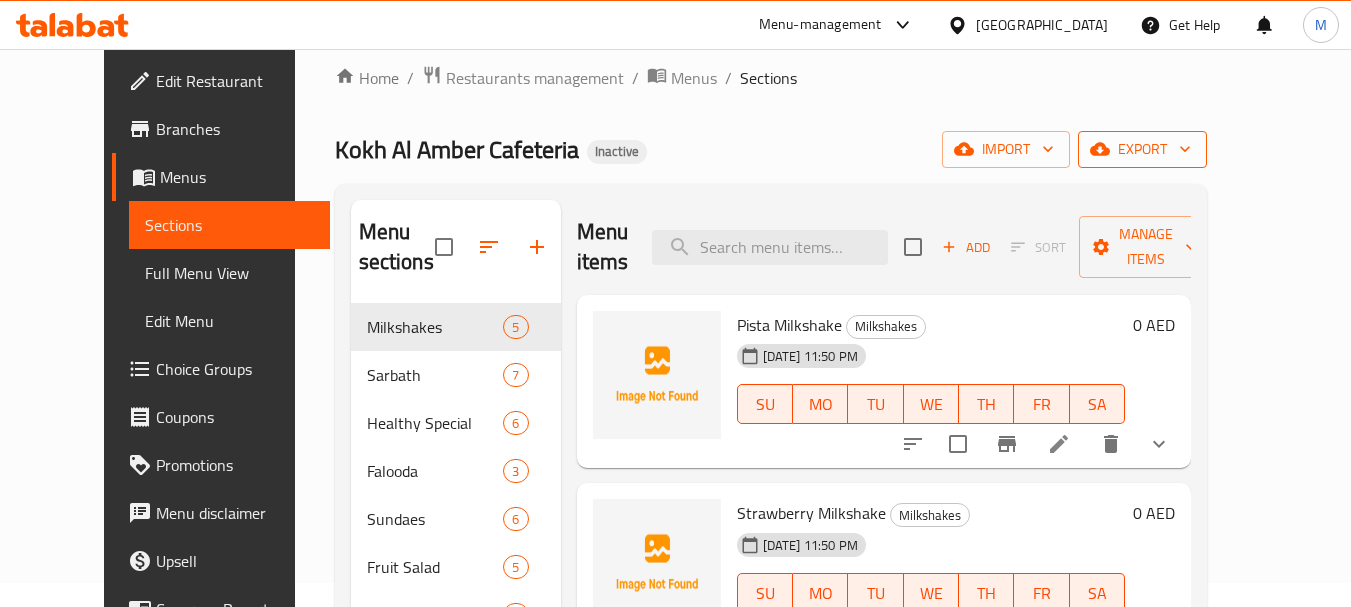 click on "export" at bounding box center [1142, 149] 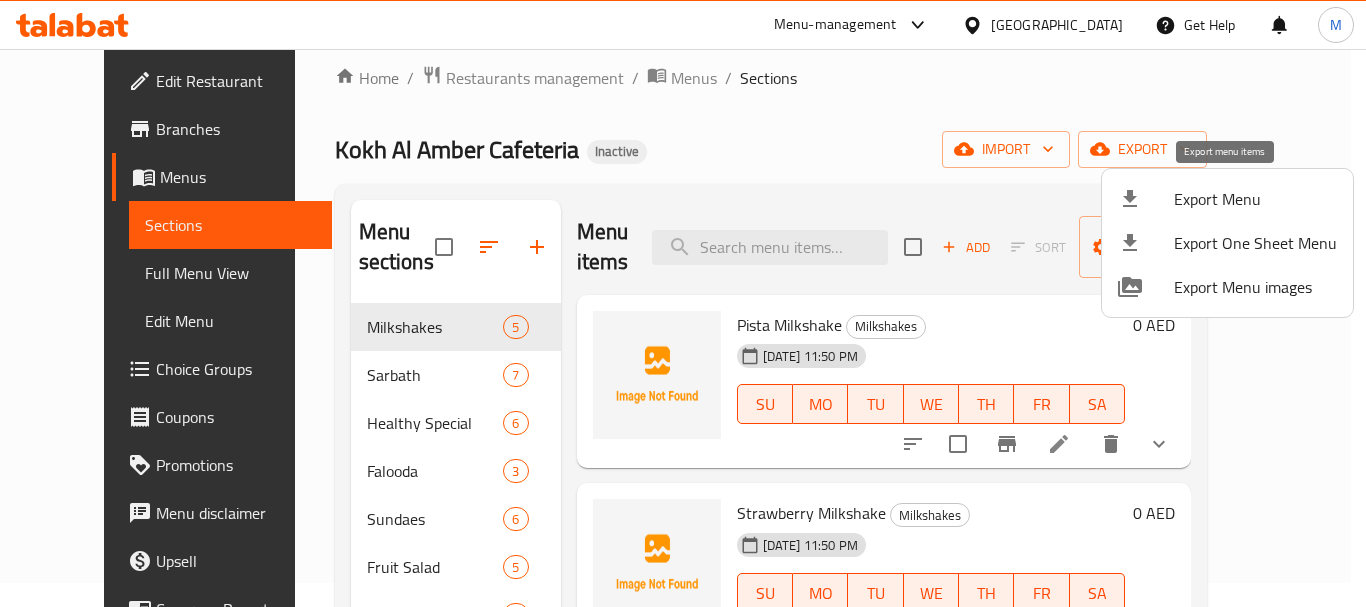 click at bounding box center (1146, 199) 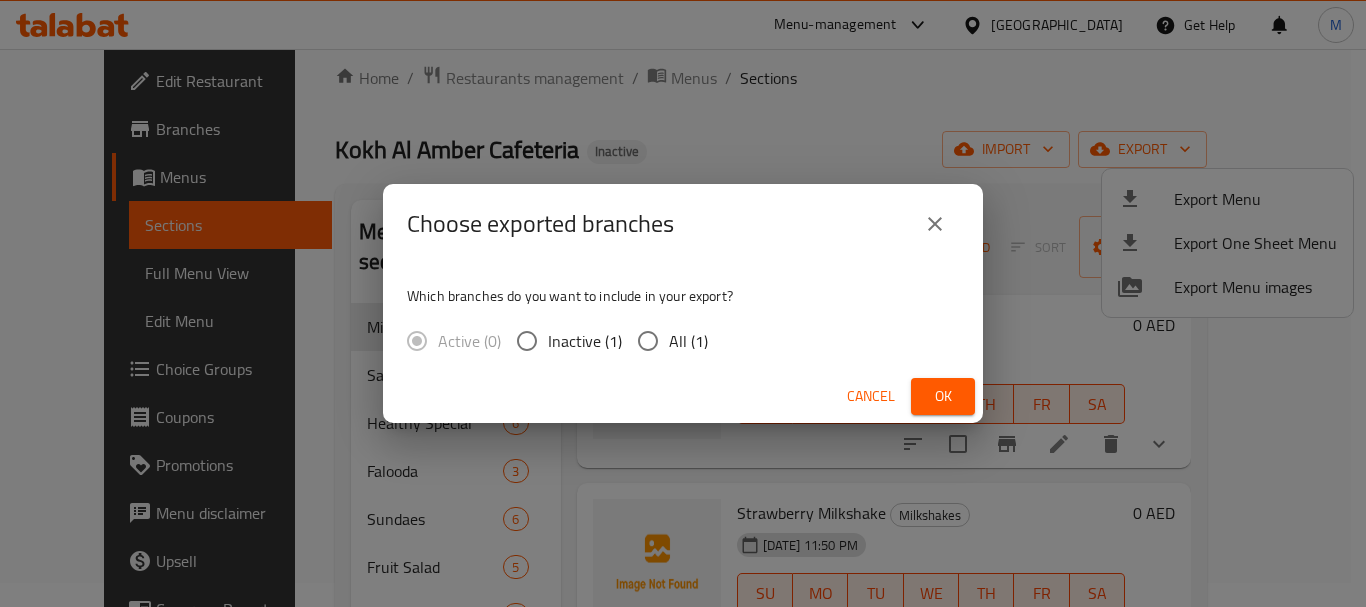 drag, startPoint x: 676, startPoint y: 331, endPoint x: 786, endPoint y: 370, distance: 116.70904 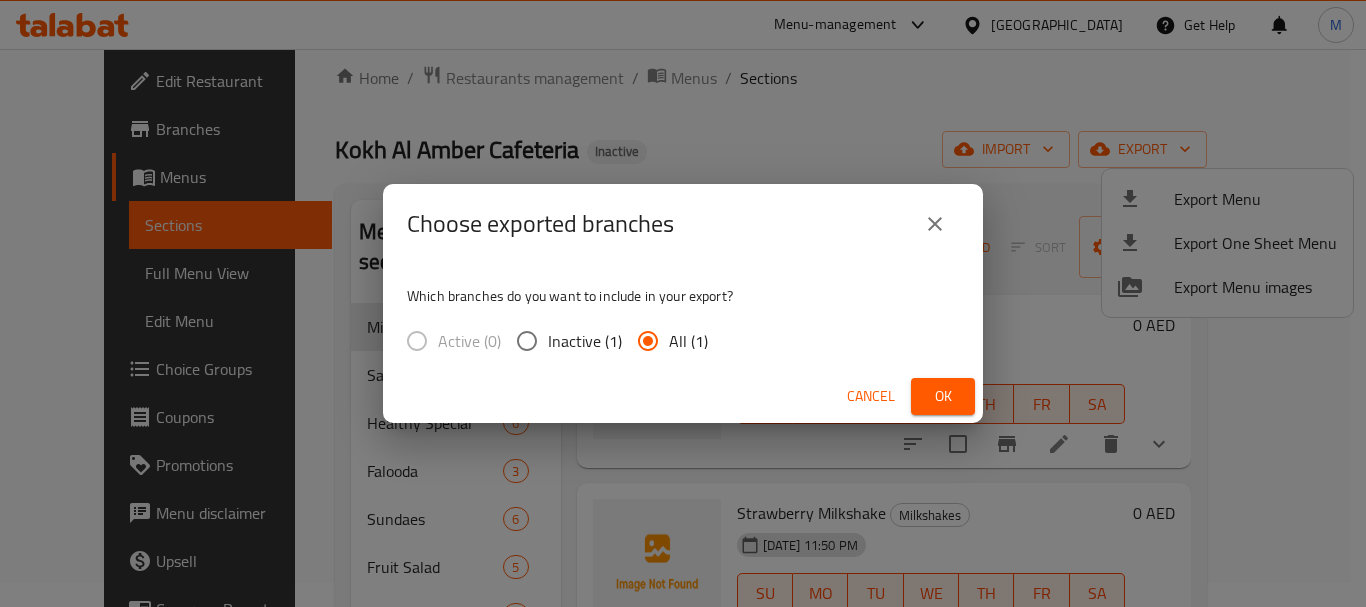 click on "Ok" at bounding box center [943, 396] 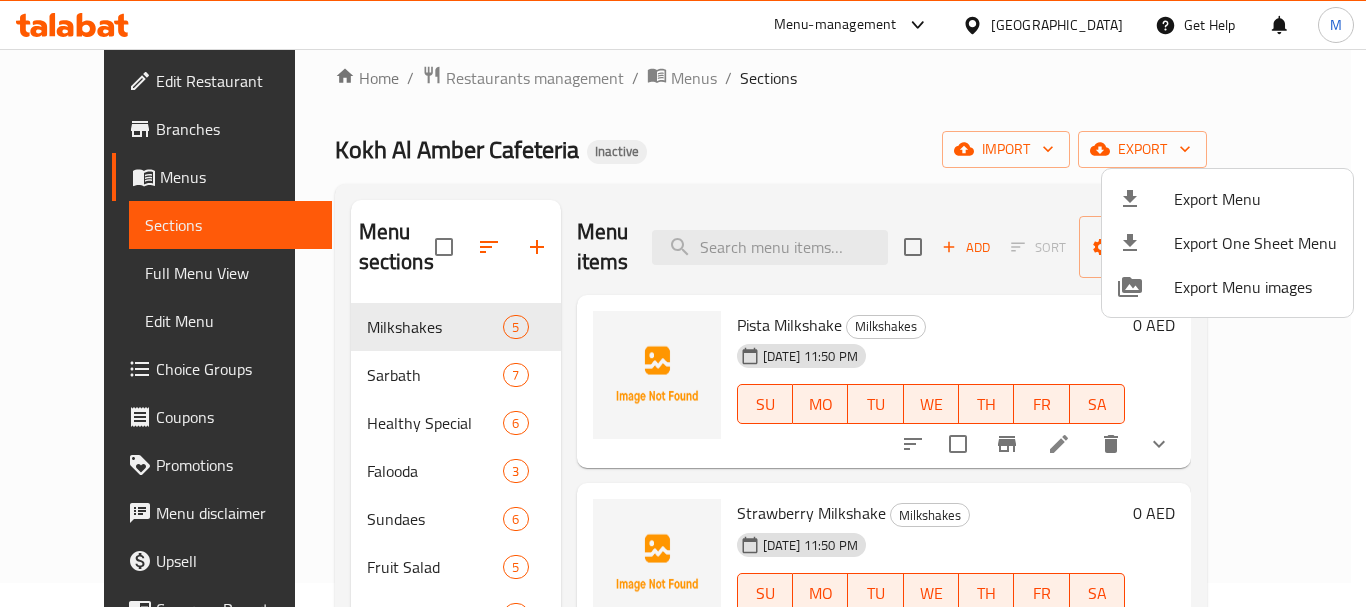 click at bounding box center [683, 303] 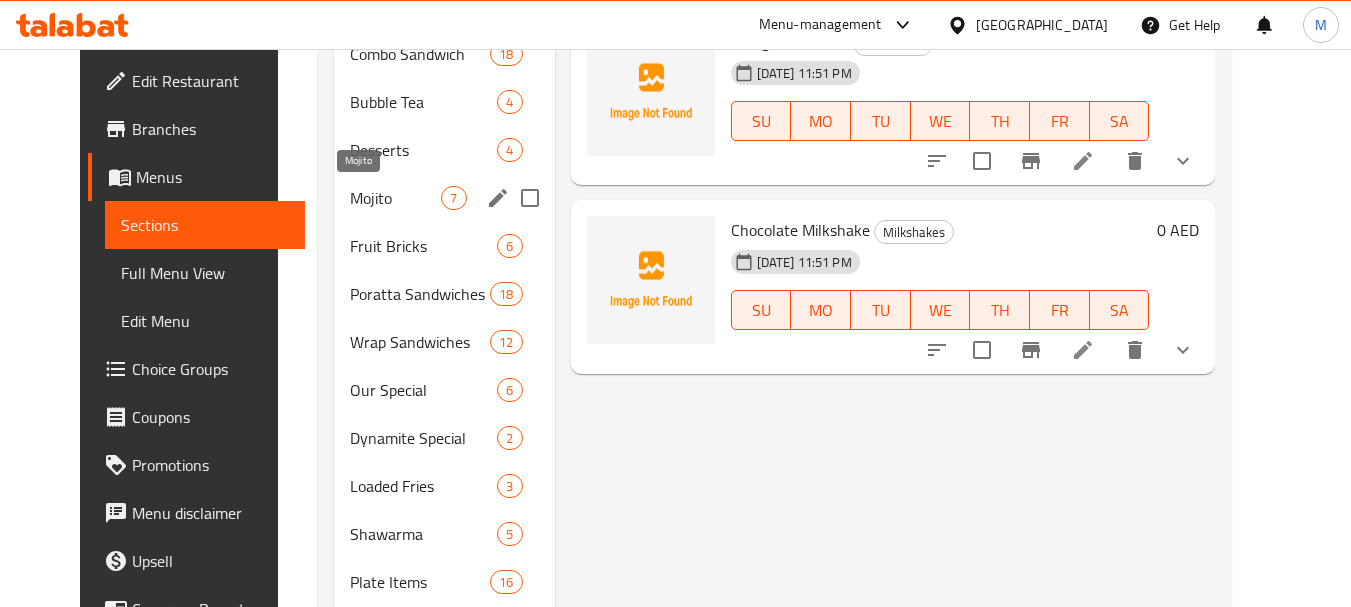 scroll, scrollTop: 724, scrollLeft: 0, axis: vertical 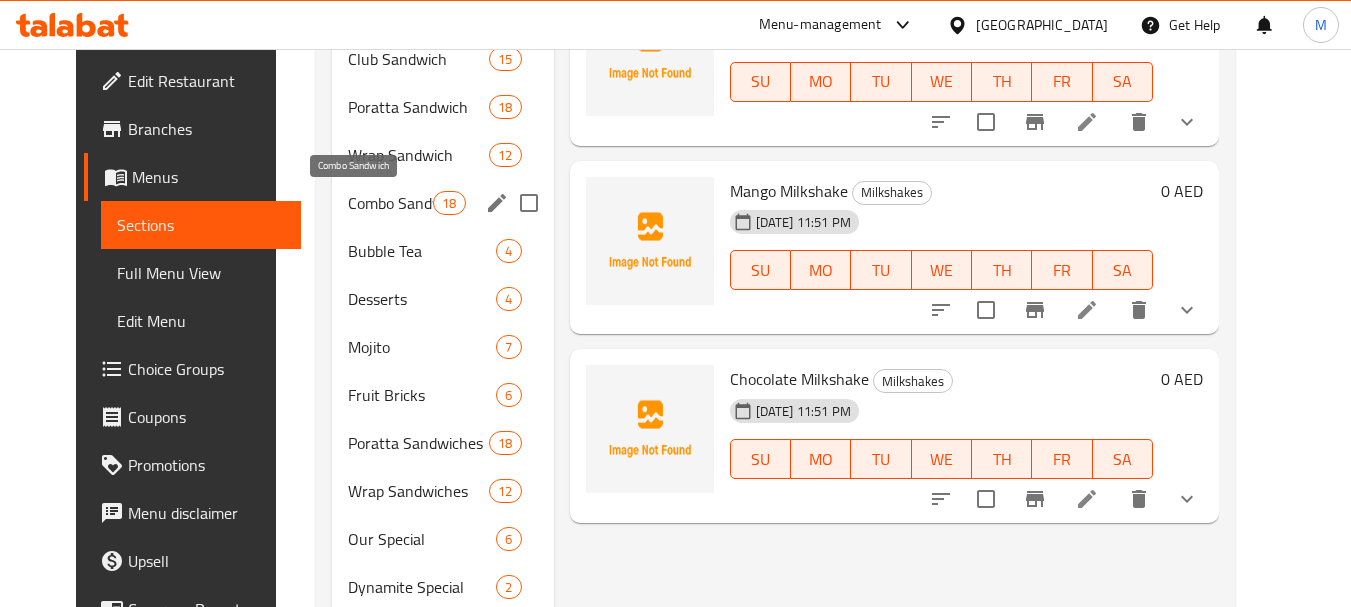 click on "Combo Sandwich" at bounding box center [390, 203] 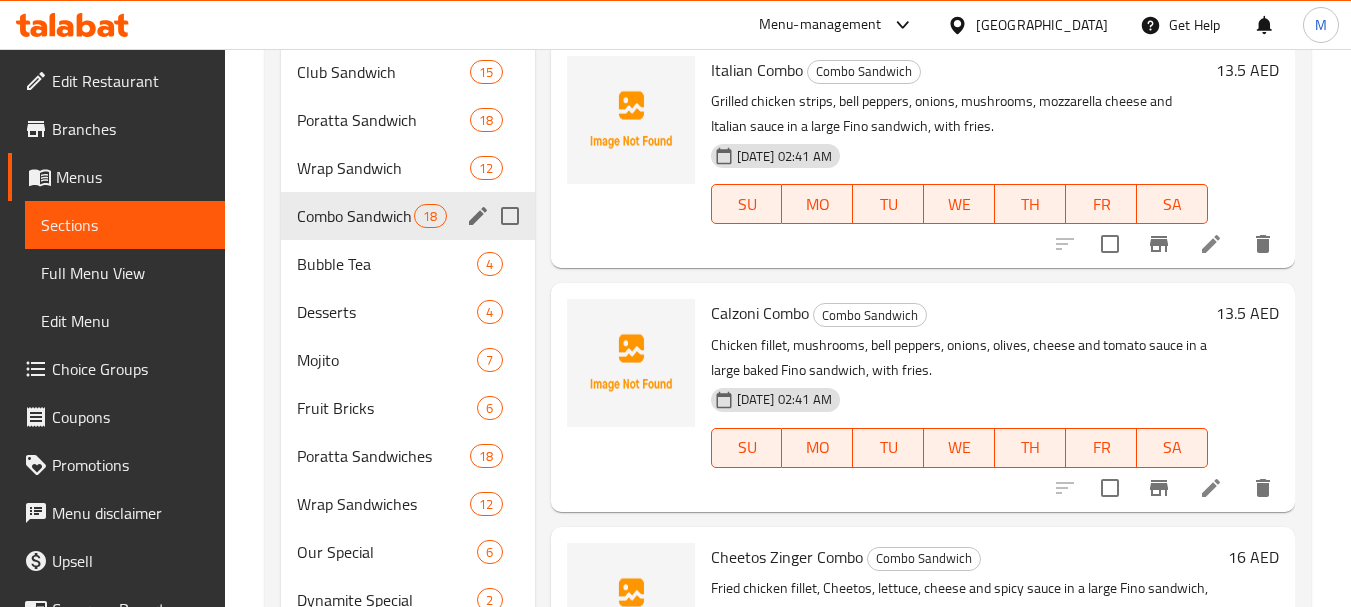 scroll, scrollTop: 624, scrollLeft: 0, axis: vertical 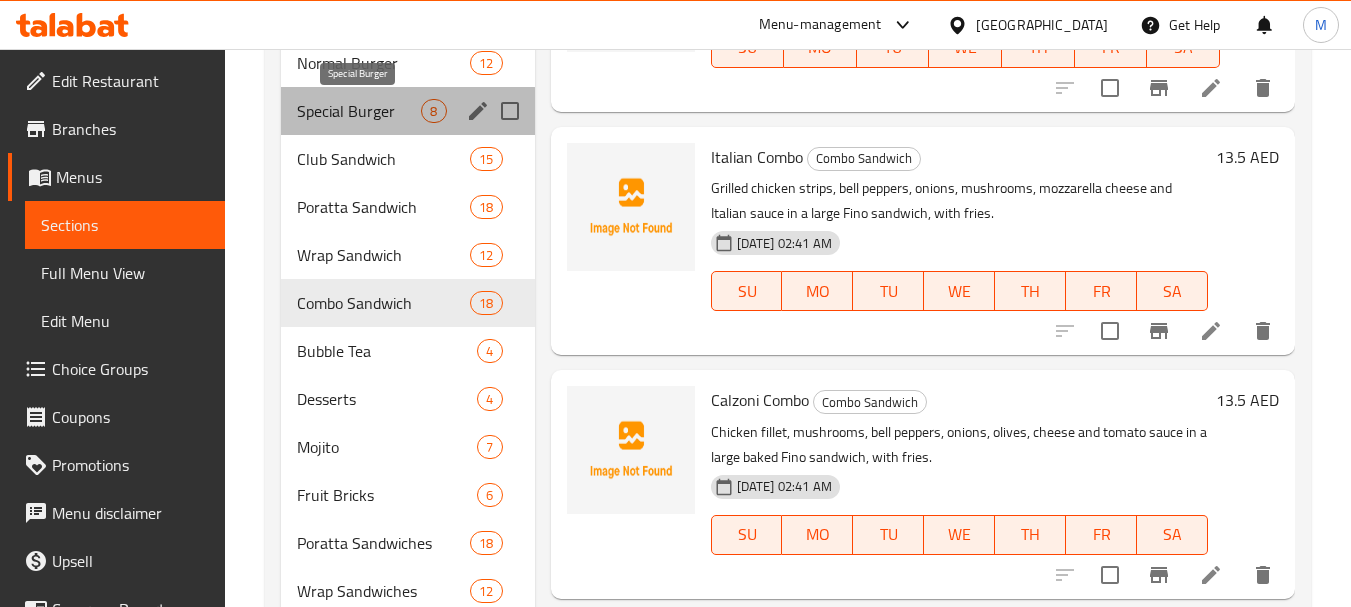 click on "Special Burger" at bounding box center [359, 111] 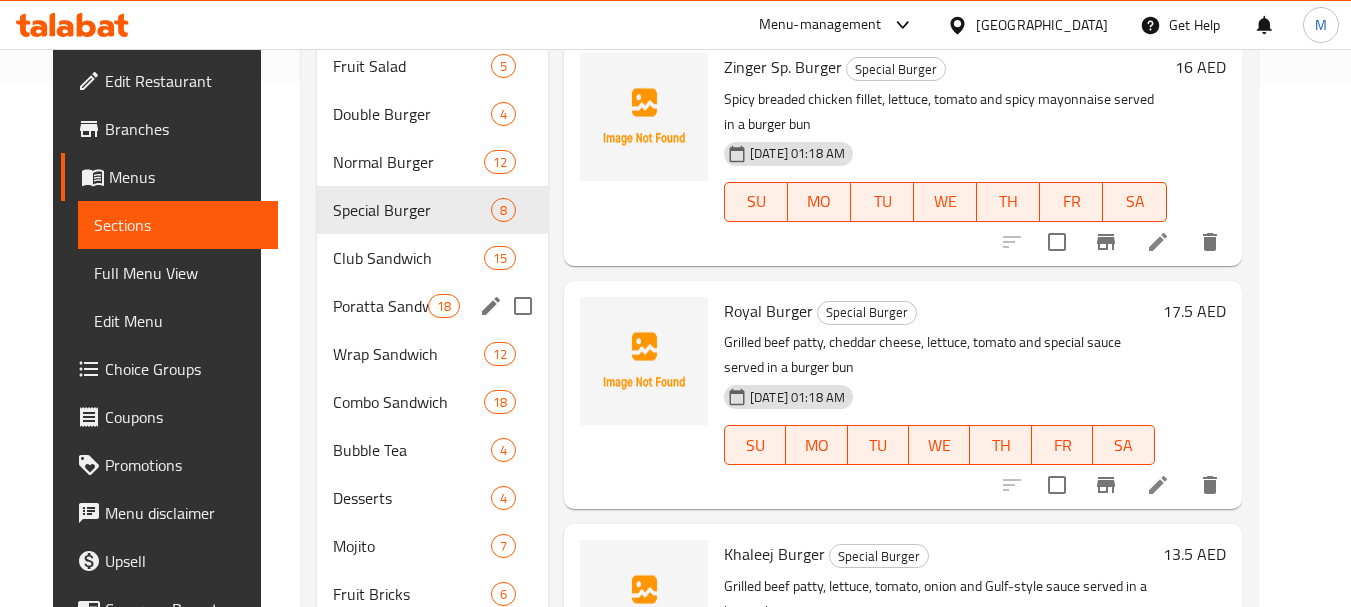 scroll, scrollTop: 524, scrollLeft: 0, axis: vertical 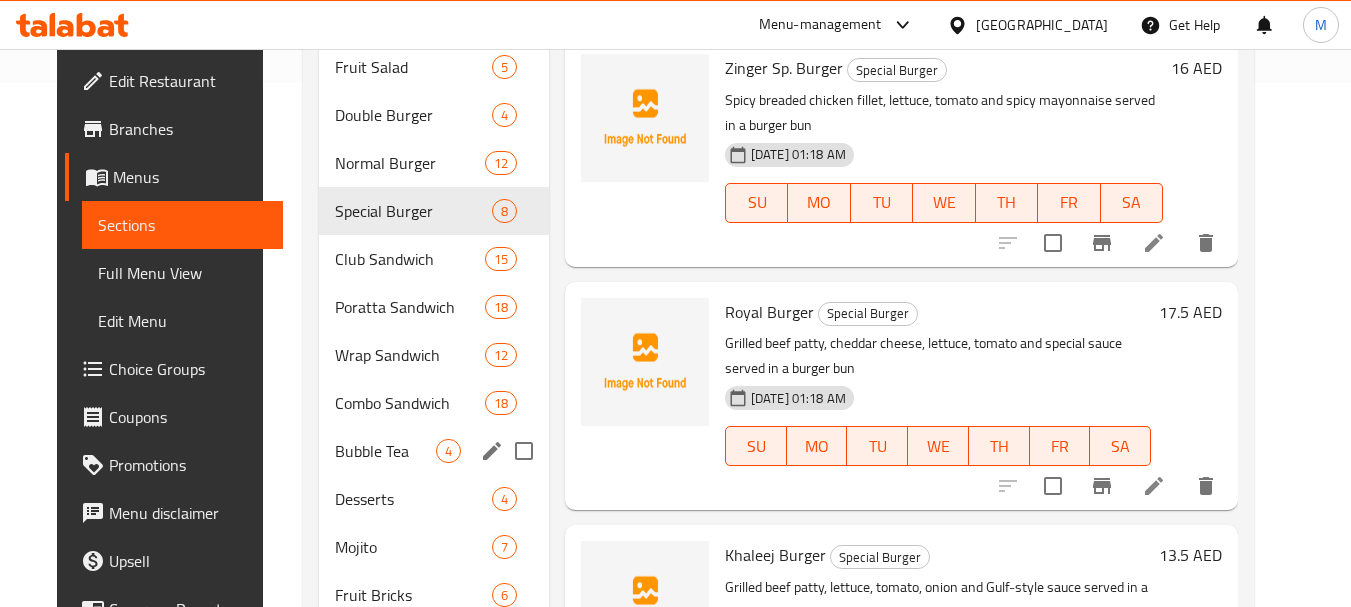 click on "Bubble Tea" at bounding box center [385, 451] 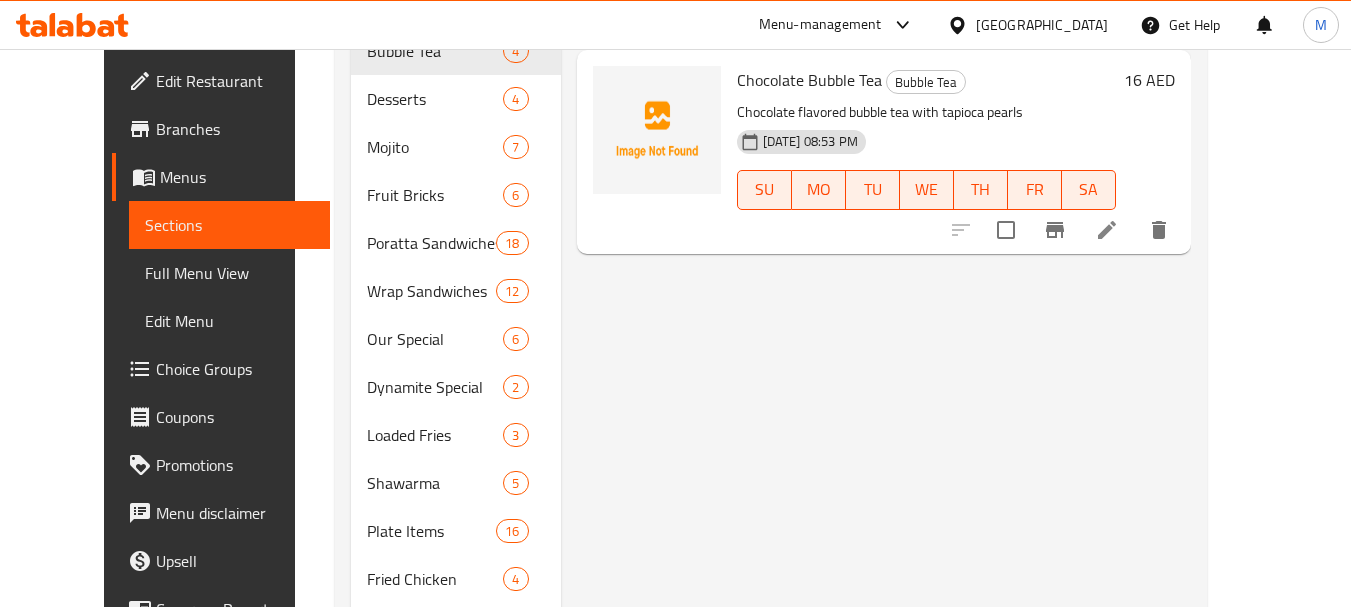scroll, scrollTop: 824, scrollLeft: 0, axis: vertical 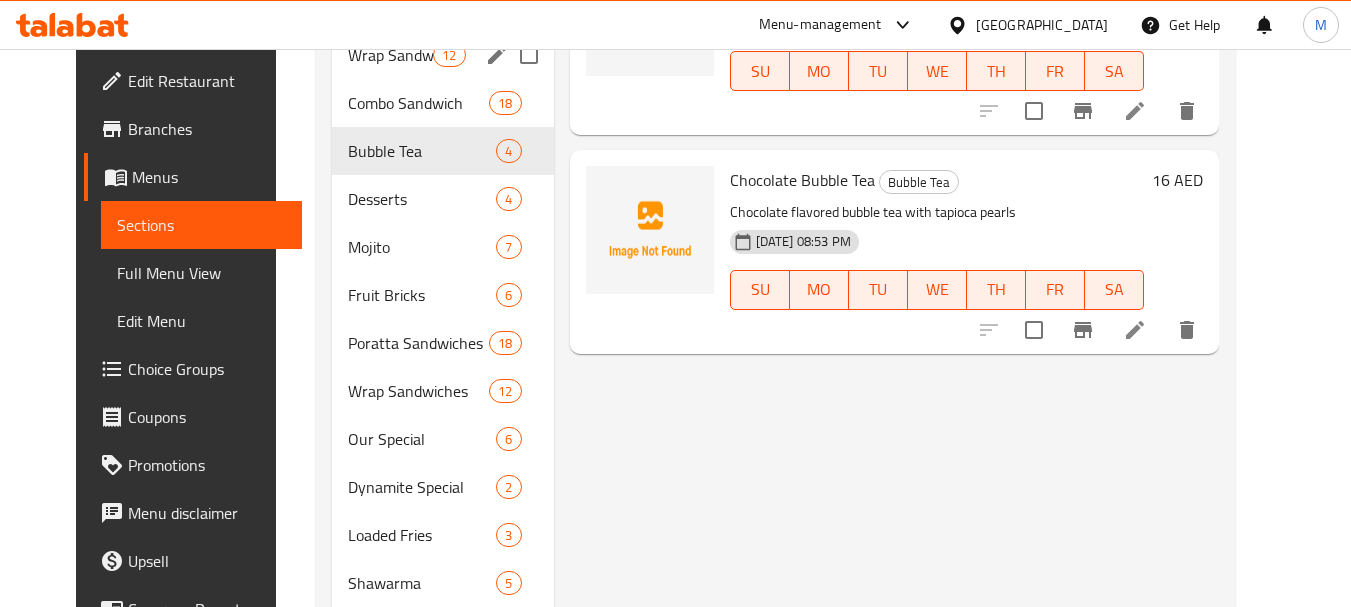 click on "Bubble Tea" at bounding box center (422, 151) 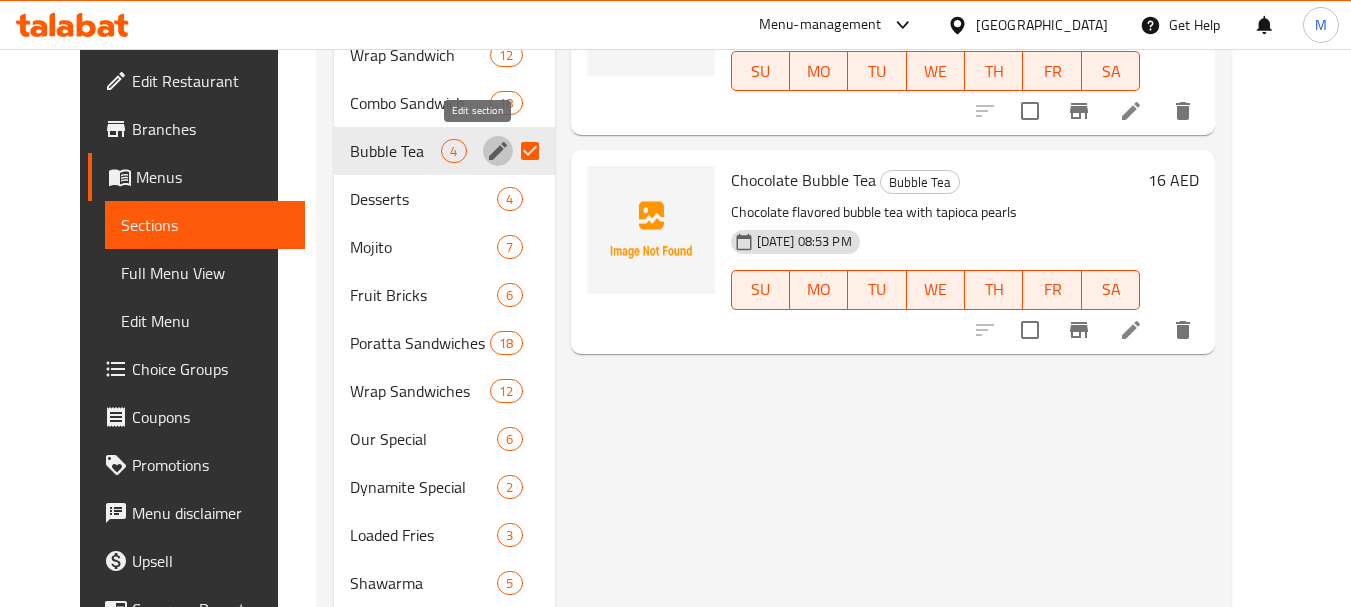 click 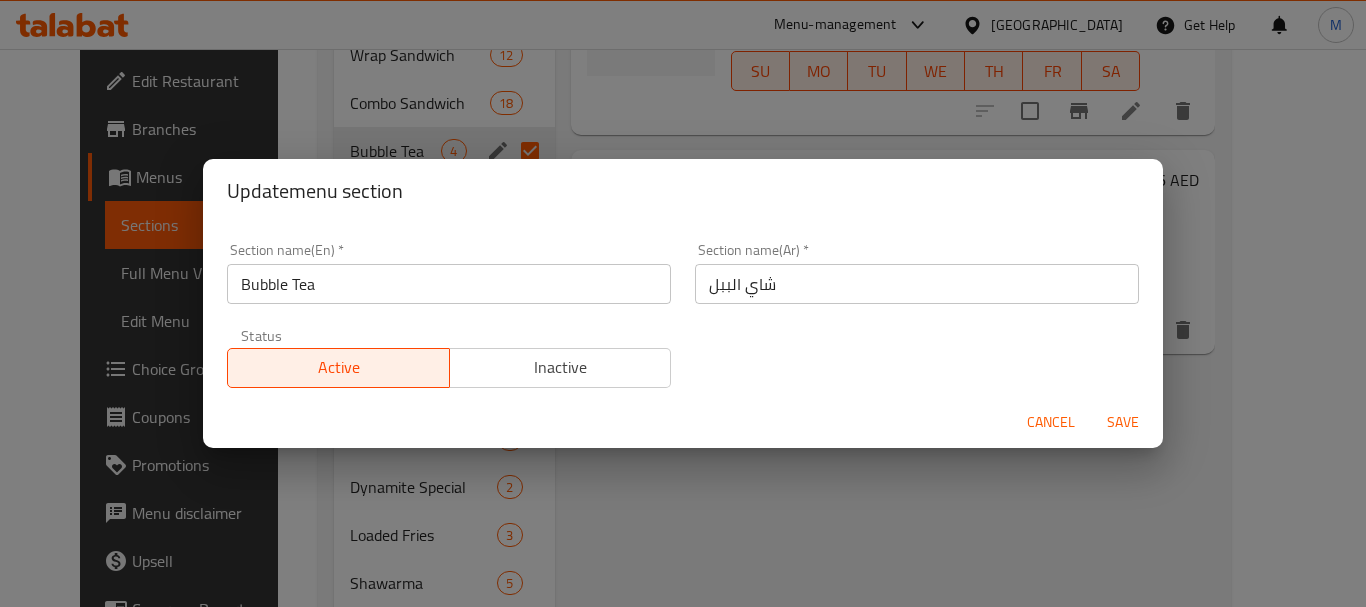 click on "Bubble Tea" at bounding box center [449, 284] 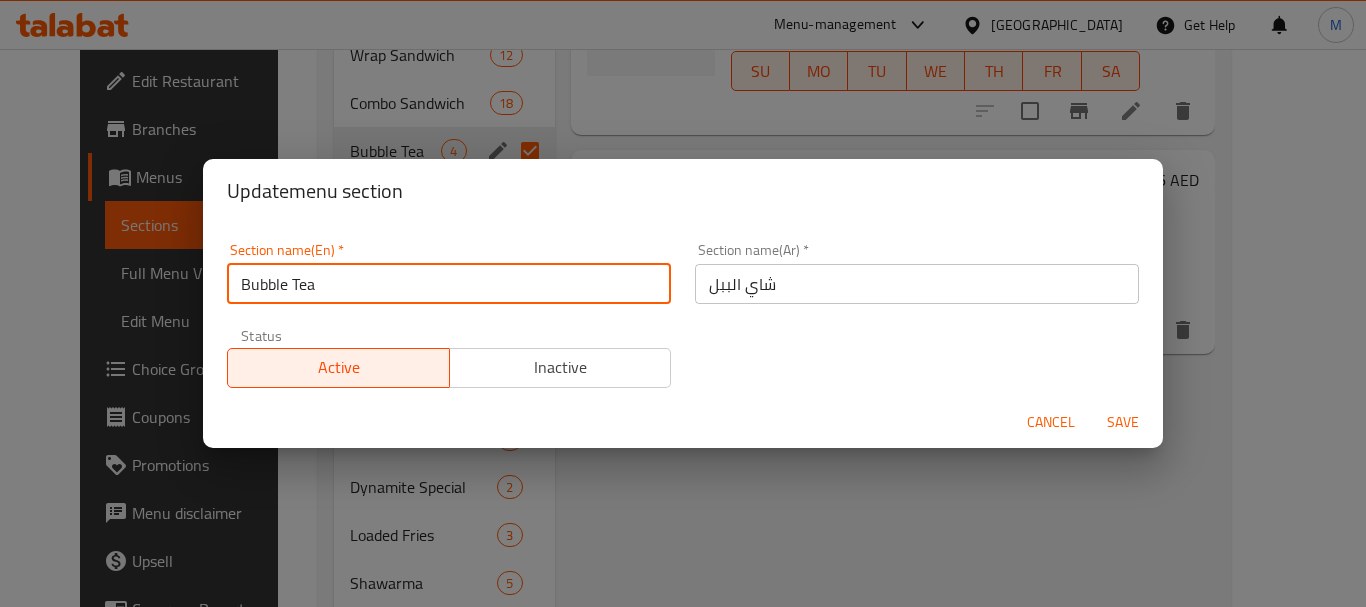 click on "Bubble Tea" at bounding box center (449, 284) 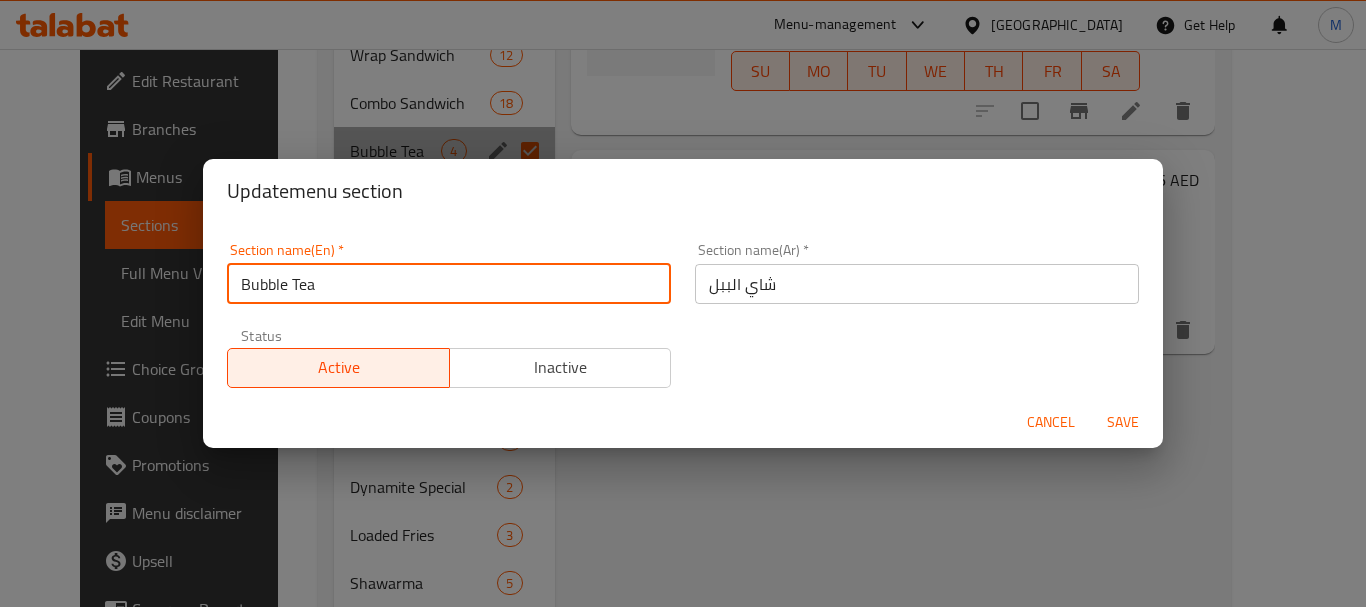 click on "Bubble Tea" at bounding box center (449, 284) 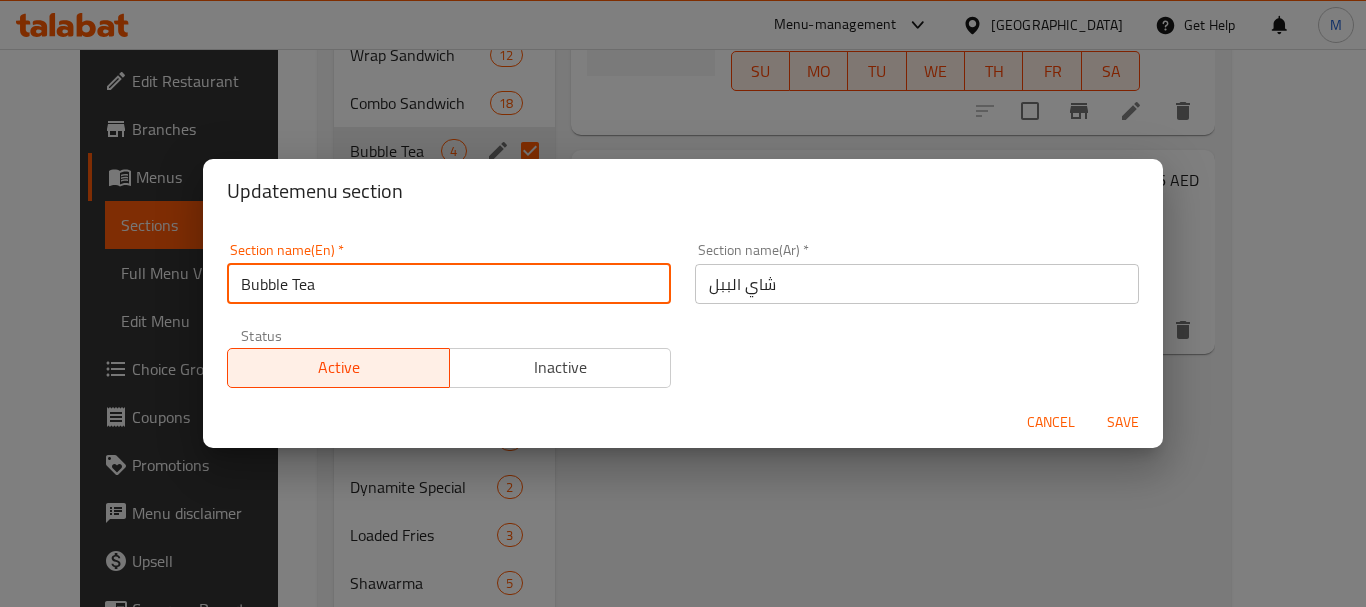 click on "Cancel" at bounding box center [1051, 422] 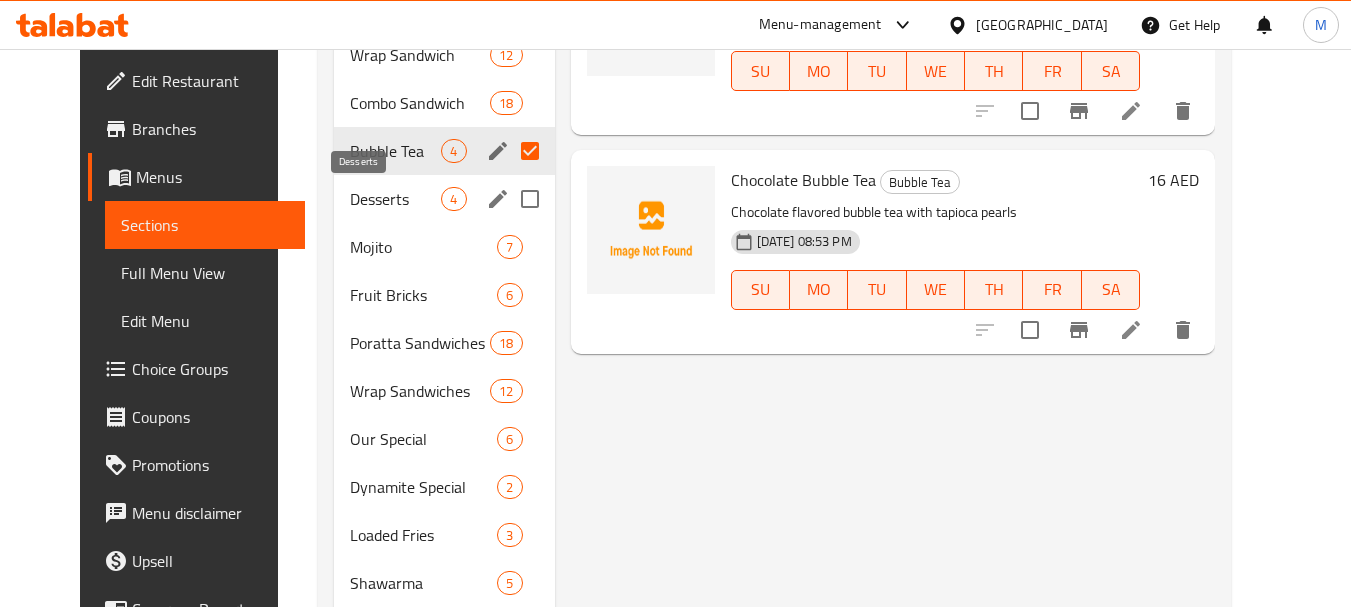 click on "Desserts" at bounding box center [395, 199] 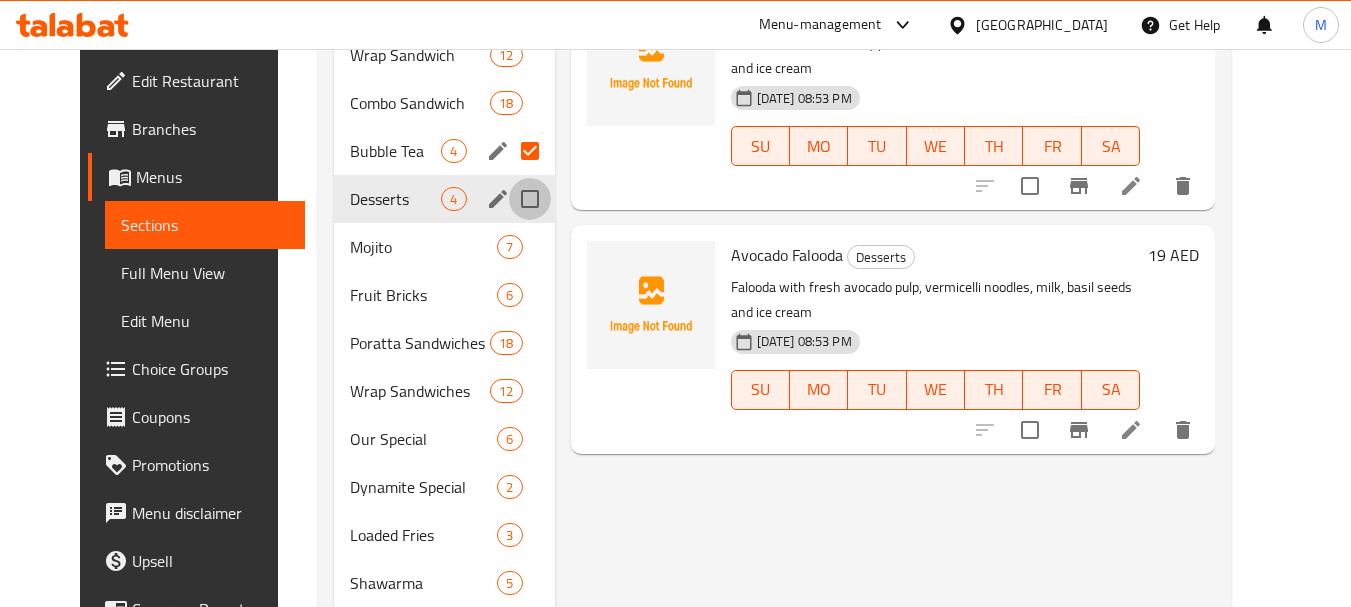 drag, startPoint x: 516, startPoint y: 199, endPoint x: 478, endPoint y: 199, distance: 38 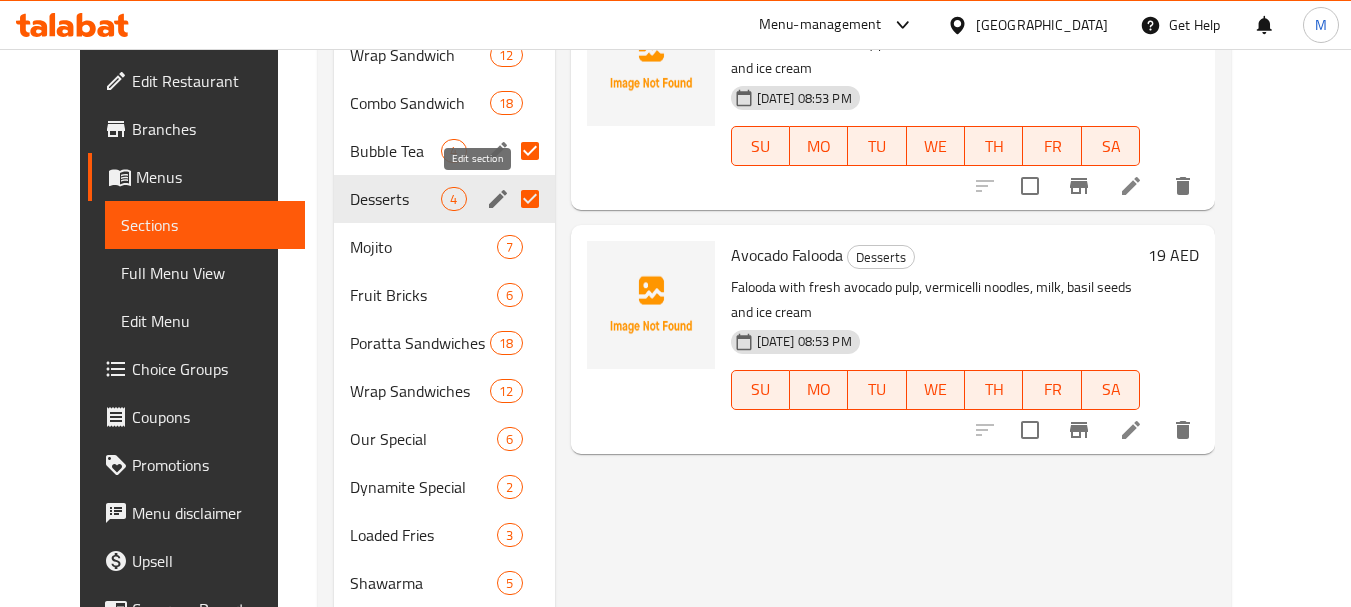click 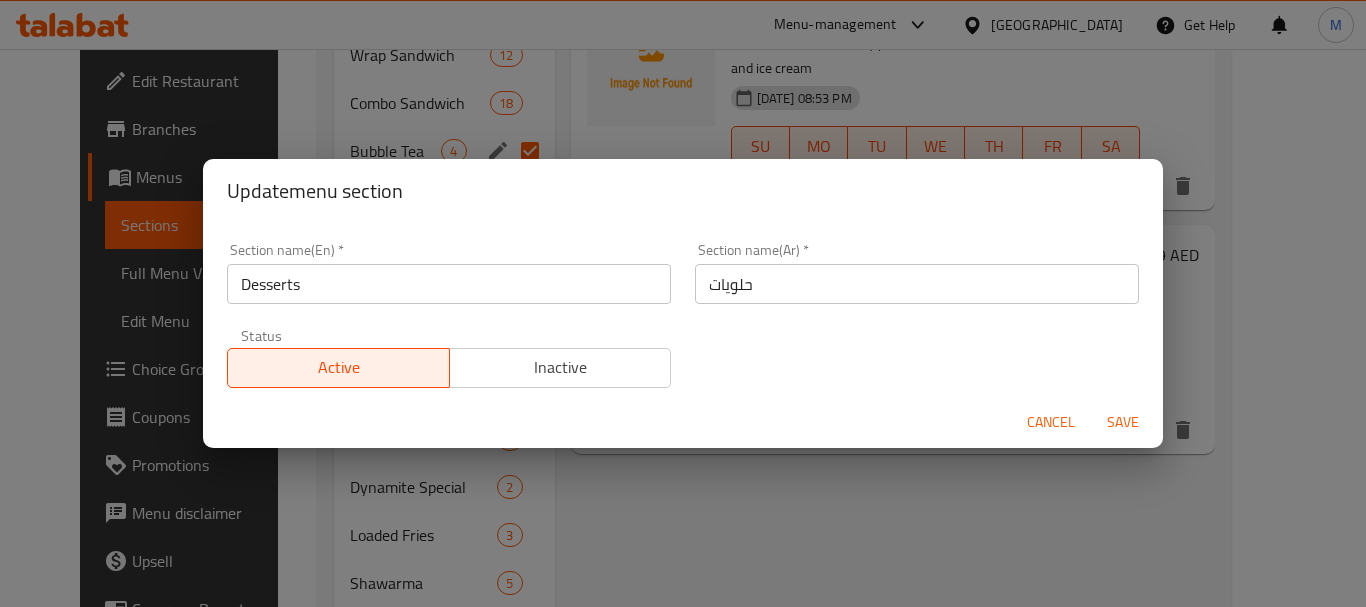 click on "Desserts" at bounding box center [449, 284] 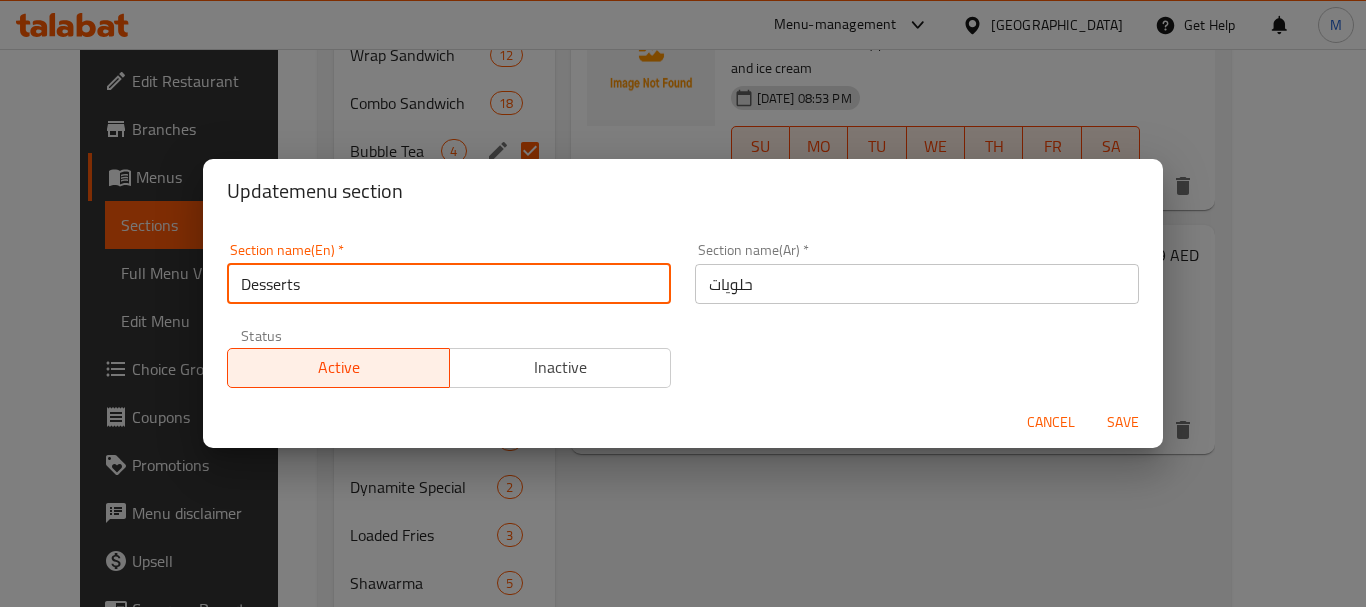 click on "Desserts" at bounding box center [449, 284] 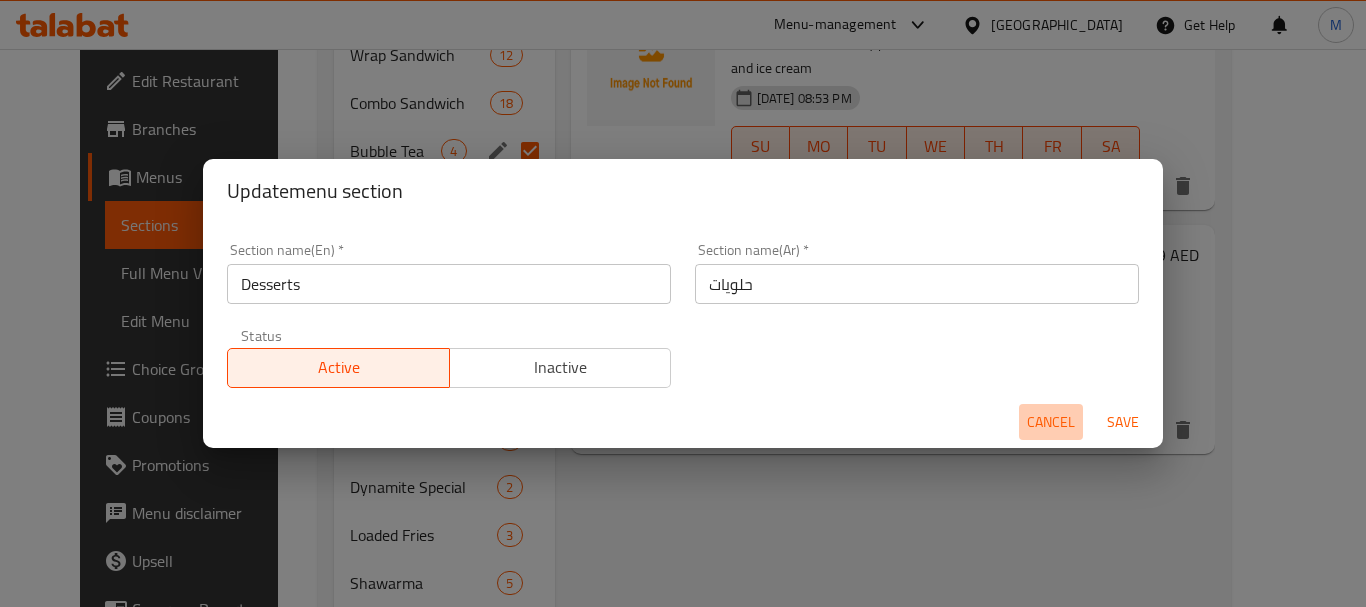 click on "Cancel" at bounding box center [1051, 422] 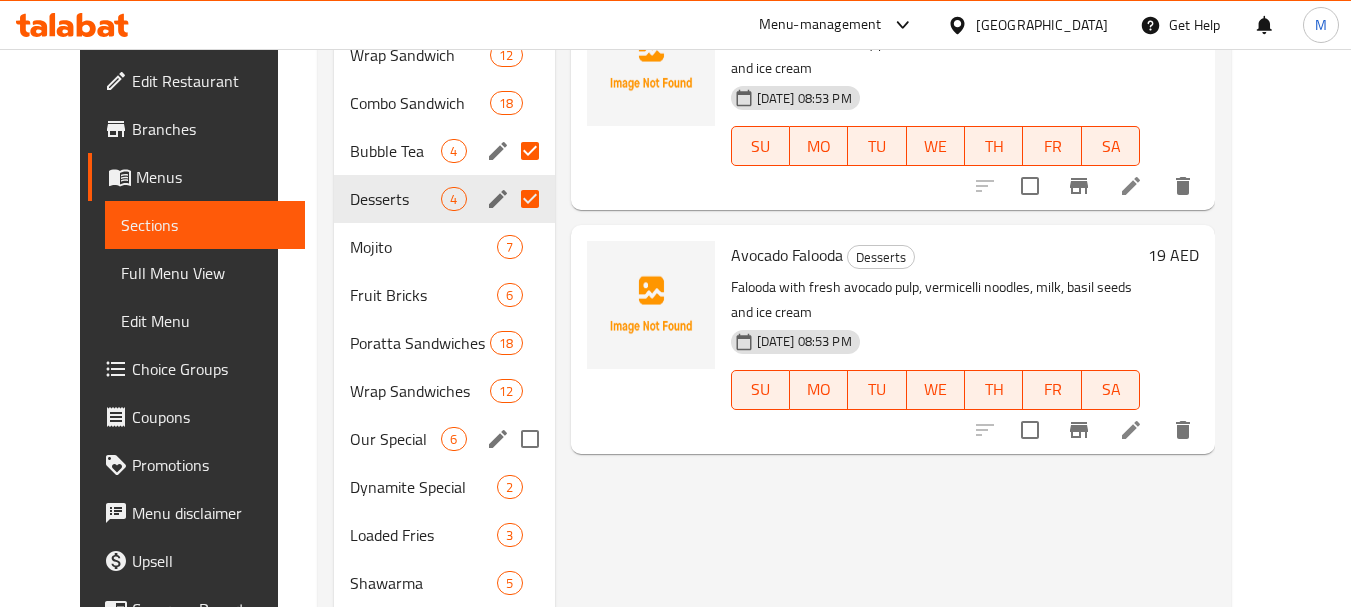 scroll, scrollTop: 1224, scrollLeft: 0, axis: vertical 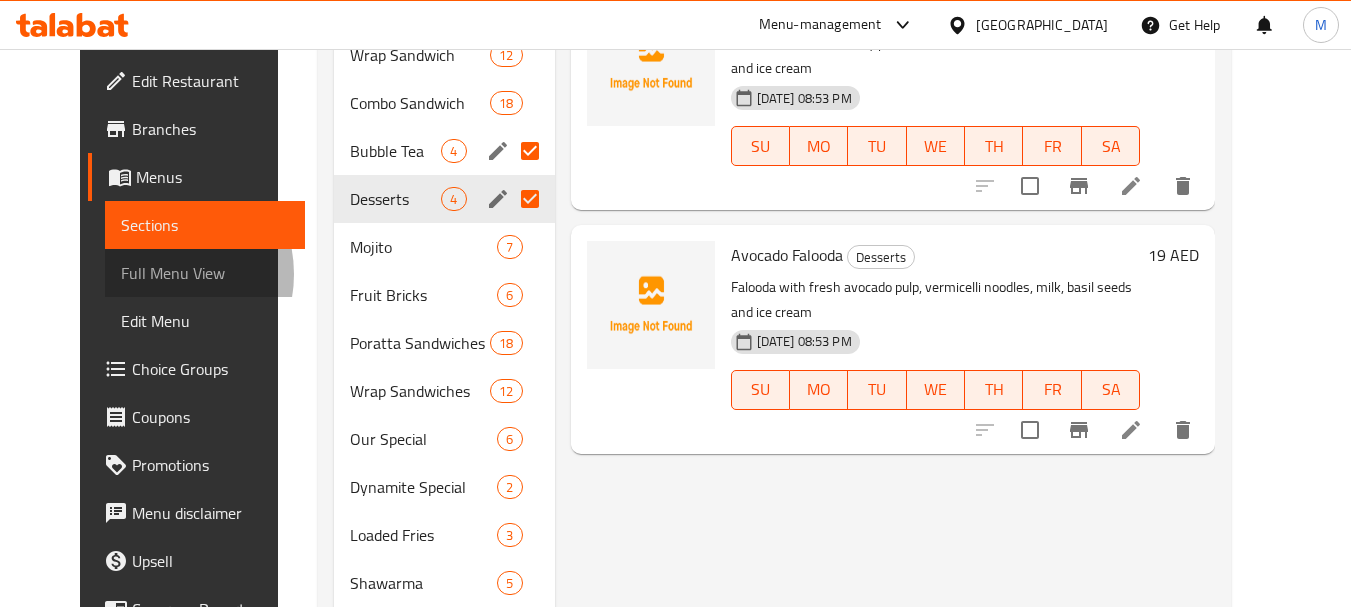 click on "Full Menu View" at bounding box center [205, 273] 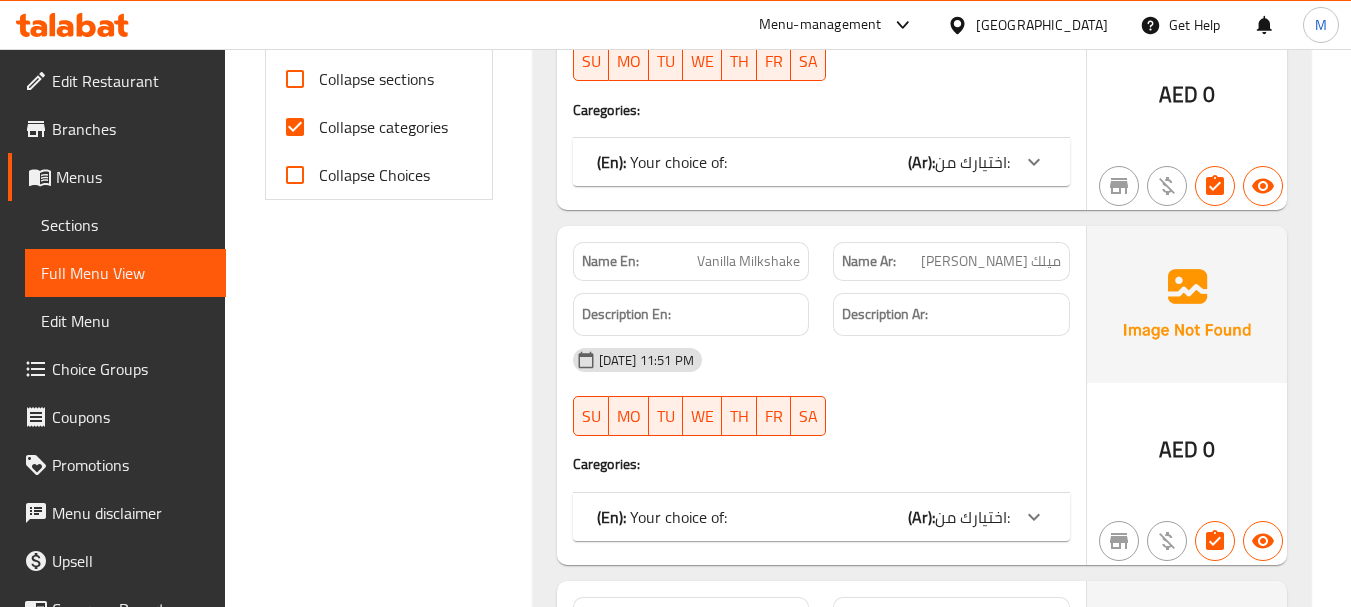 scroll, scrollTop: 524, scrollLeft: 0, axis: vertical 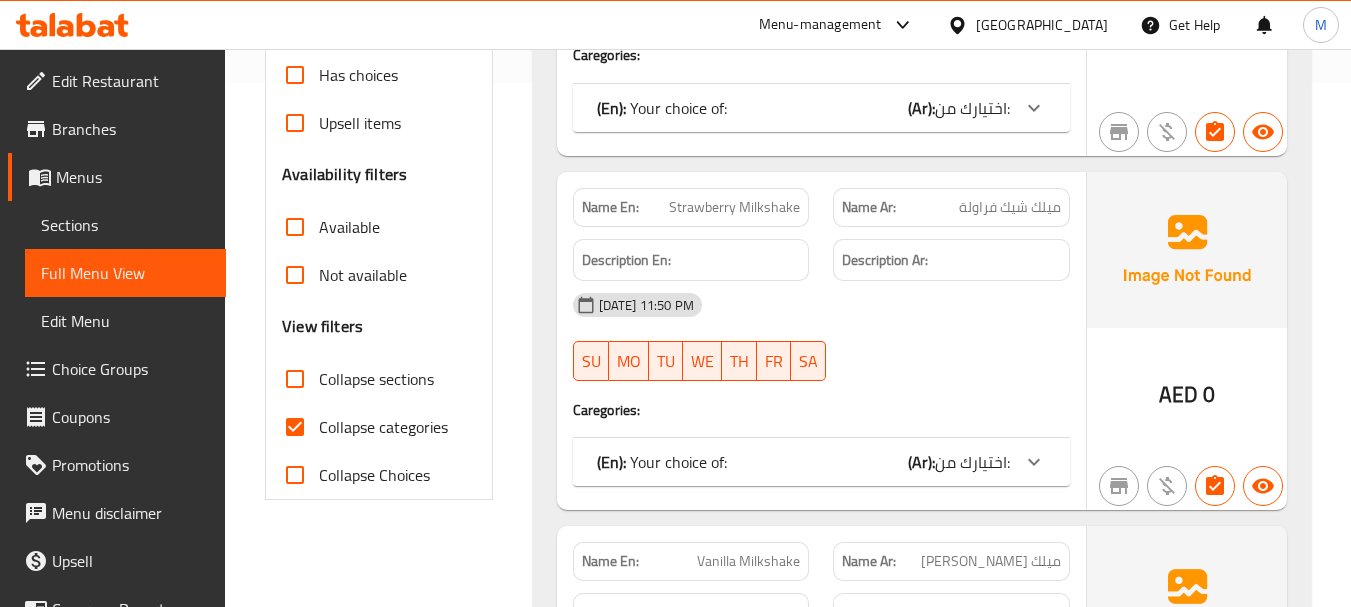 click on "Collapse categories" at bounding box center (295, 427) 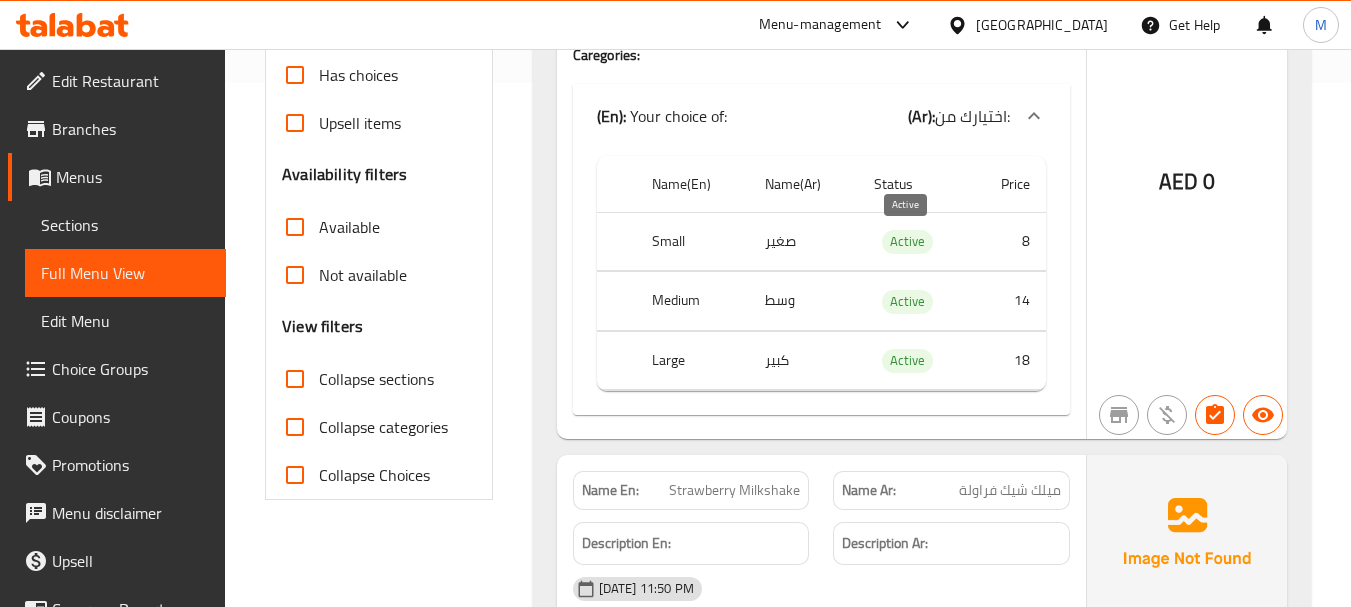 click on "Active" at bounding box center [907, 241] 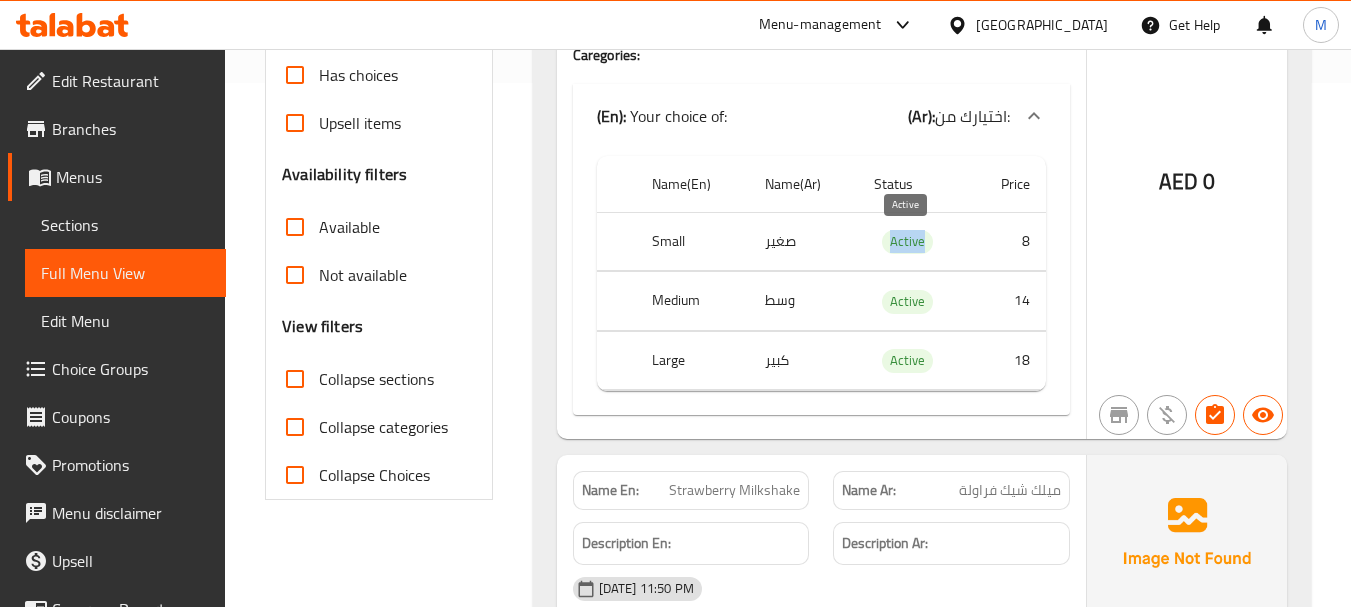 click on "Active" at bounding box center (907, 241) 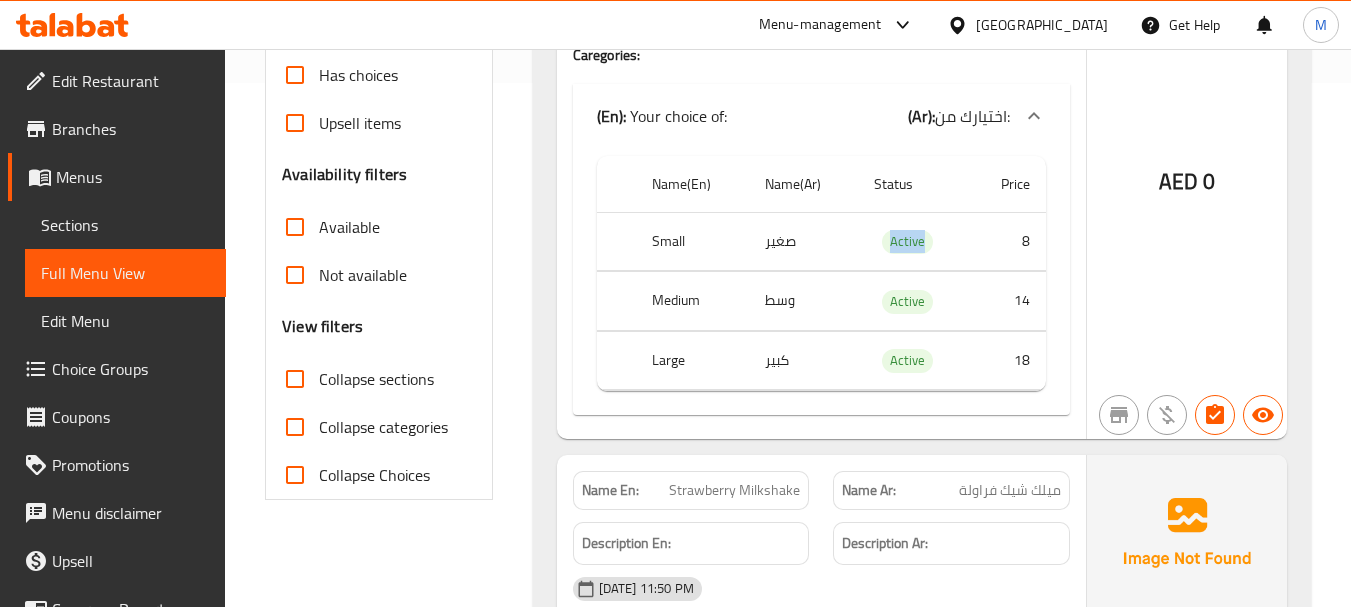 click on "(En):   Your choice of: (Ar): اختيارك من:" at bounding box center [821, 116] 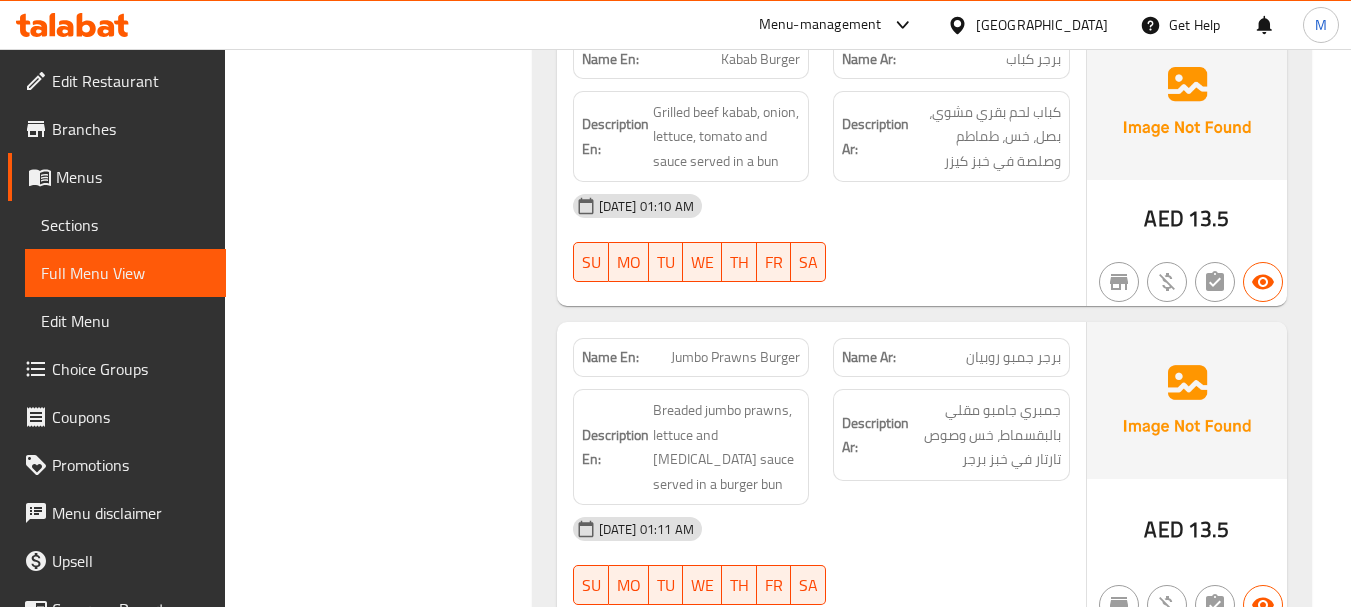 scroll, scrollTop: 16056, scrollLeft: 0, axis: vertical 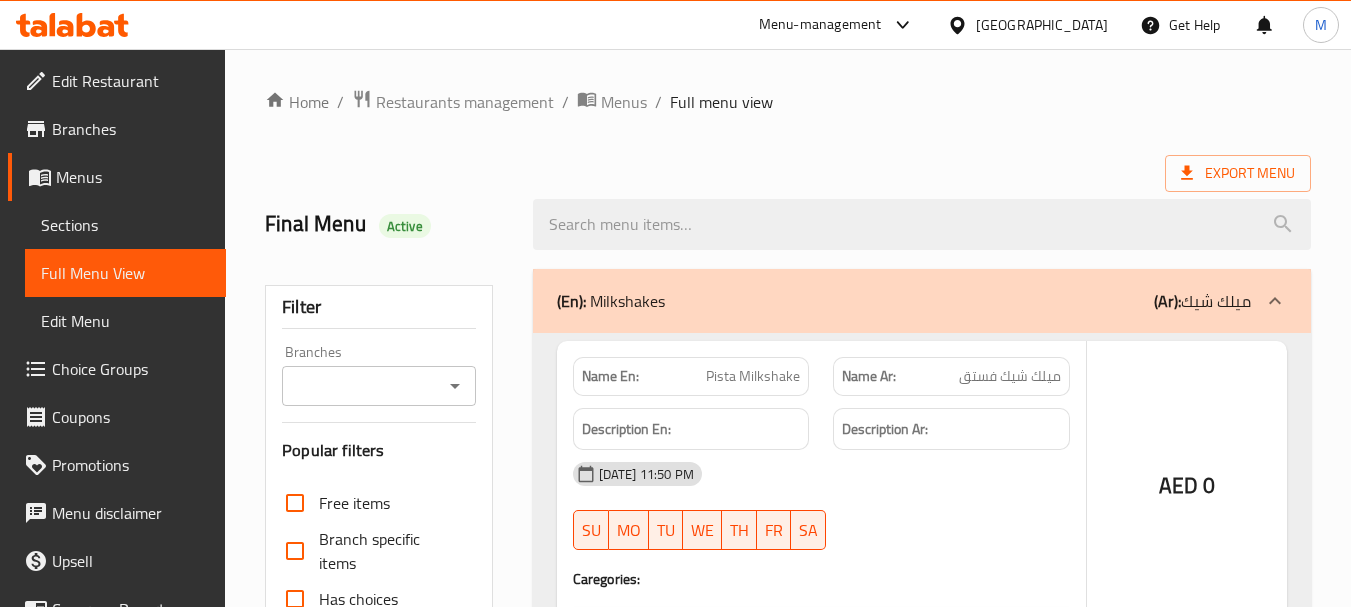 drag, startPoint x: 105, startPoint y: 231, endPoint x: 1293, endPoint y: 293, distance: 1189.6167 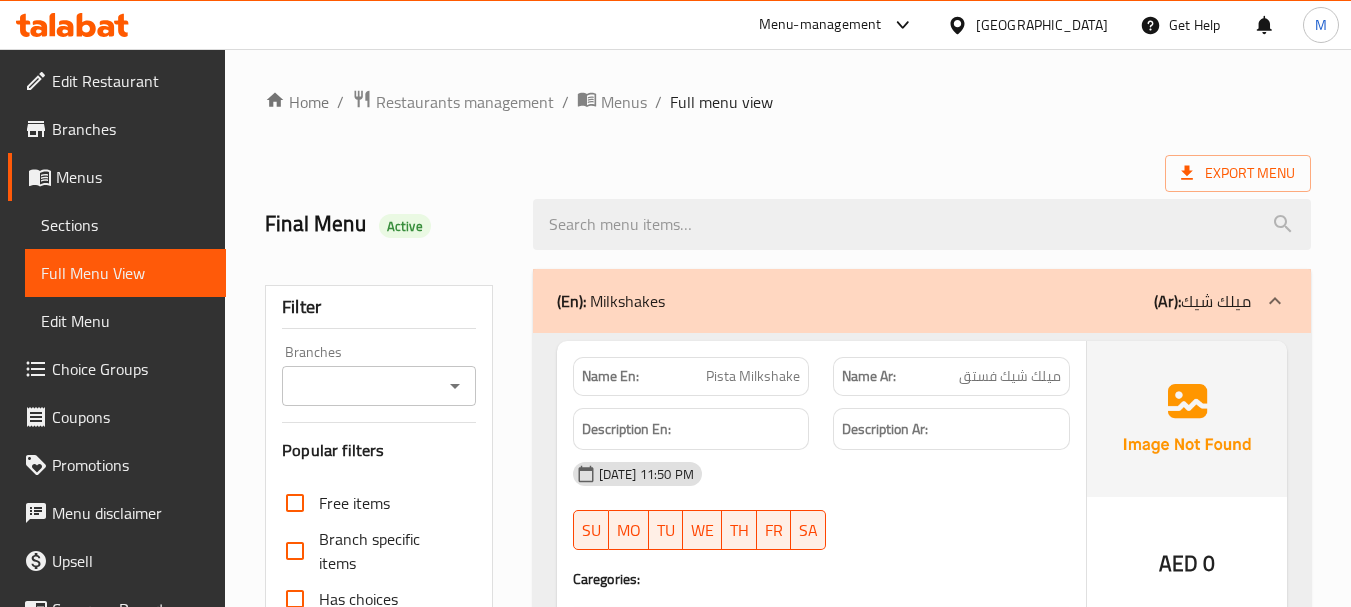 click on "Sections" at bounding box center [125, 225] 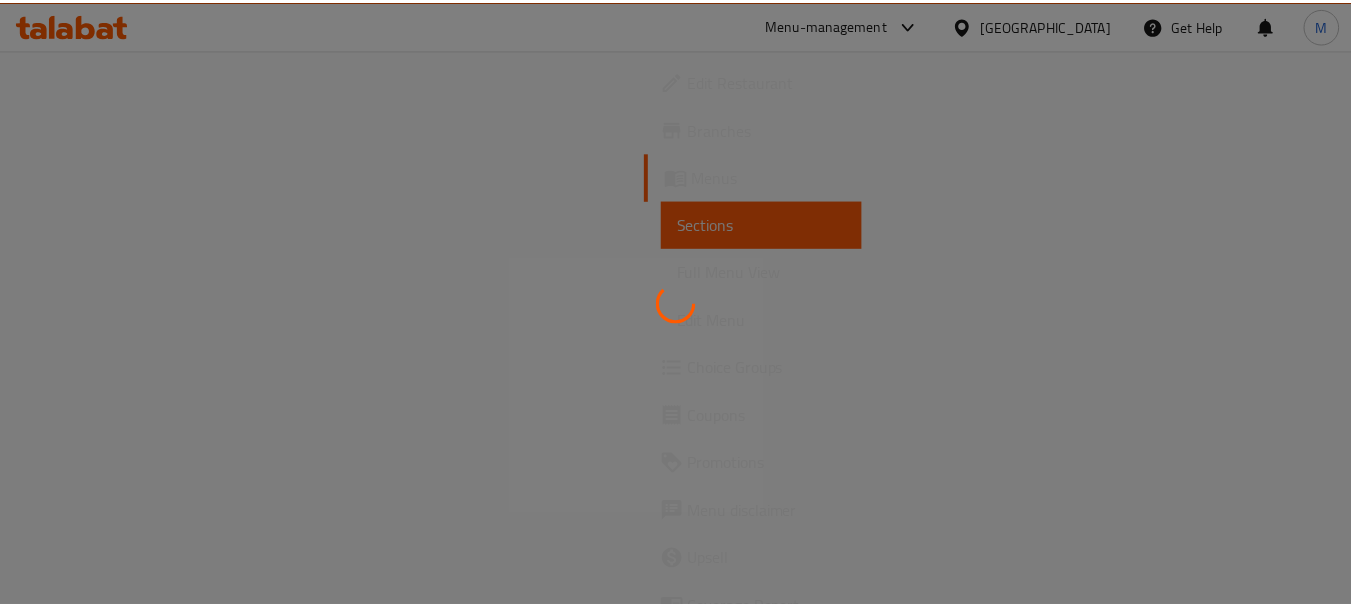 scroll, scrollTop: 0, scrollLeft: 0, axis: both 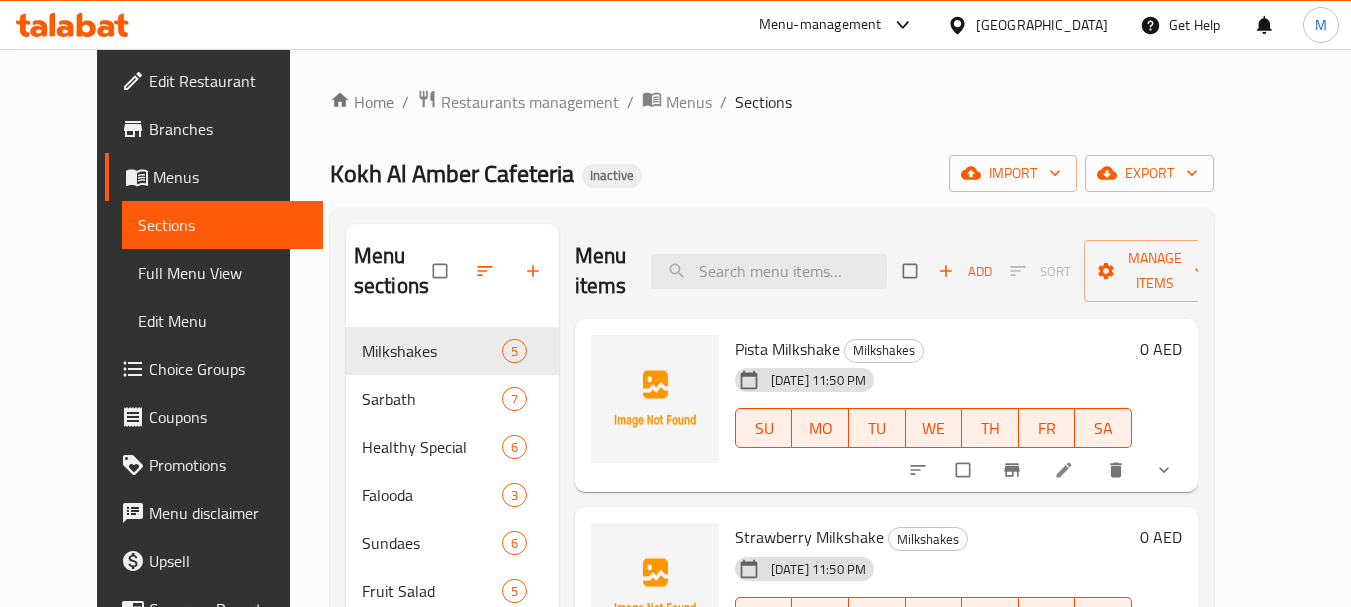 click on "Full Menu View" at bounding box center (222, 273) 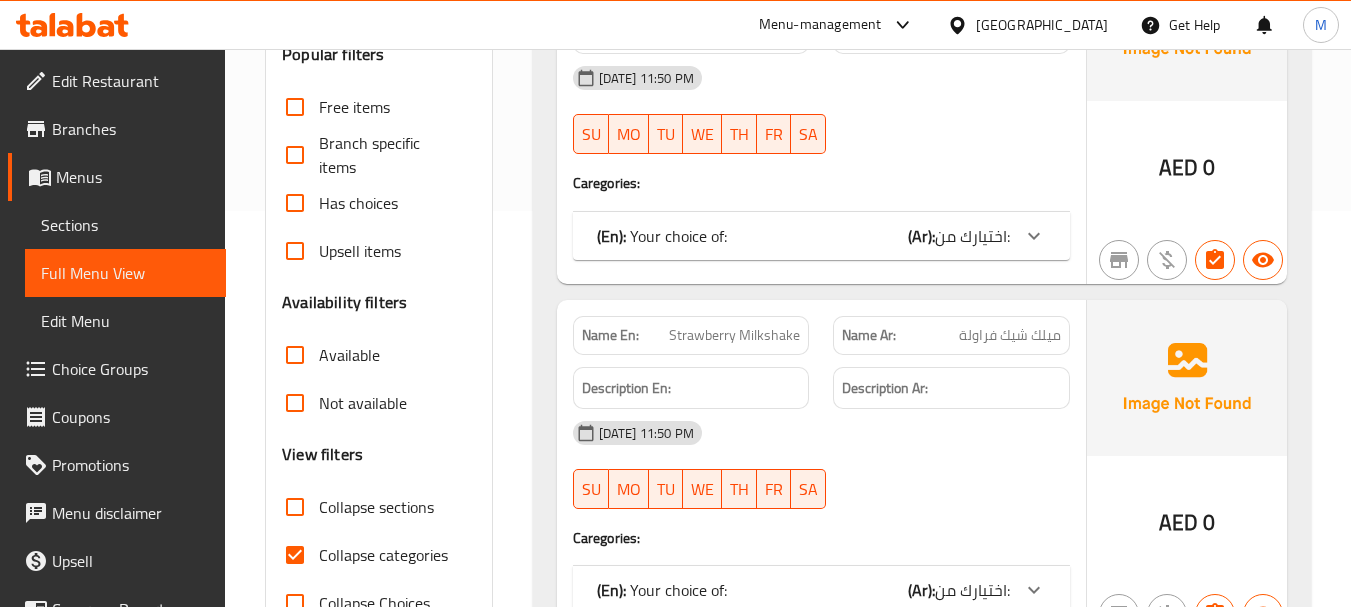 scroll, scrollTop: 400, scrollLeft: 0, axis: vertical 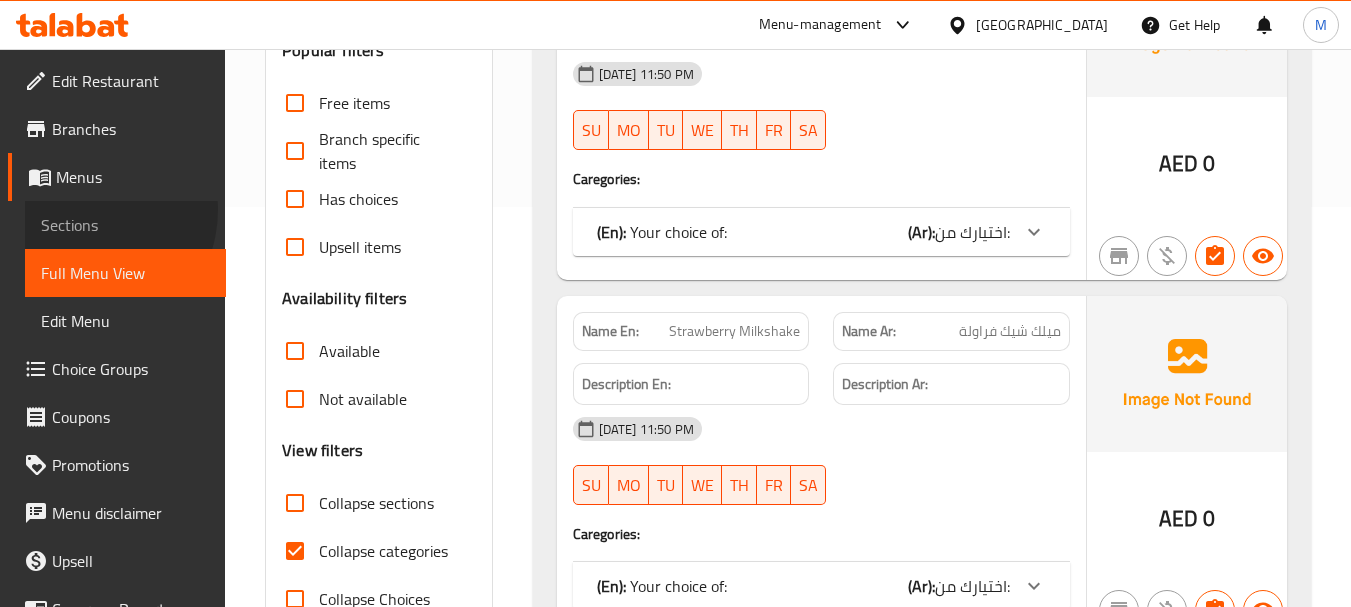 drag, startPoint x: 83, startPoint y: 210, endPoint x: 686, endPoint y: 1, distance: 638.19275 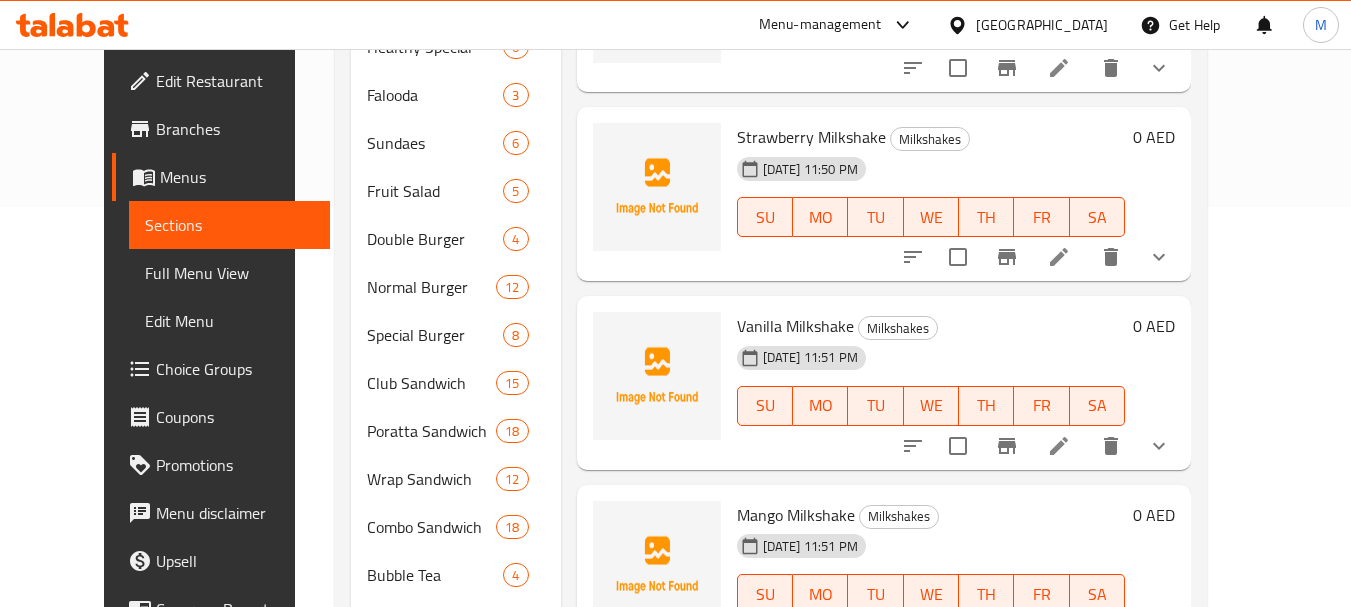 scroll, scrollTop: 312, scrollLeft: 0, axis: vertical 